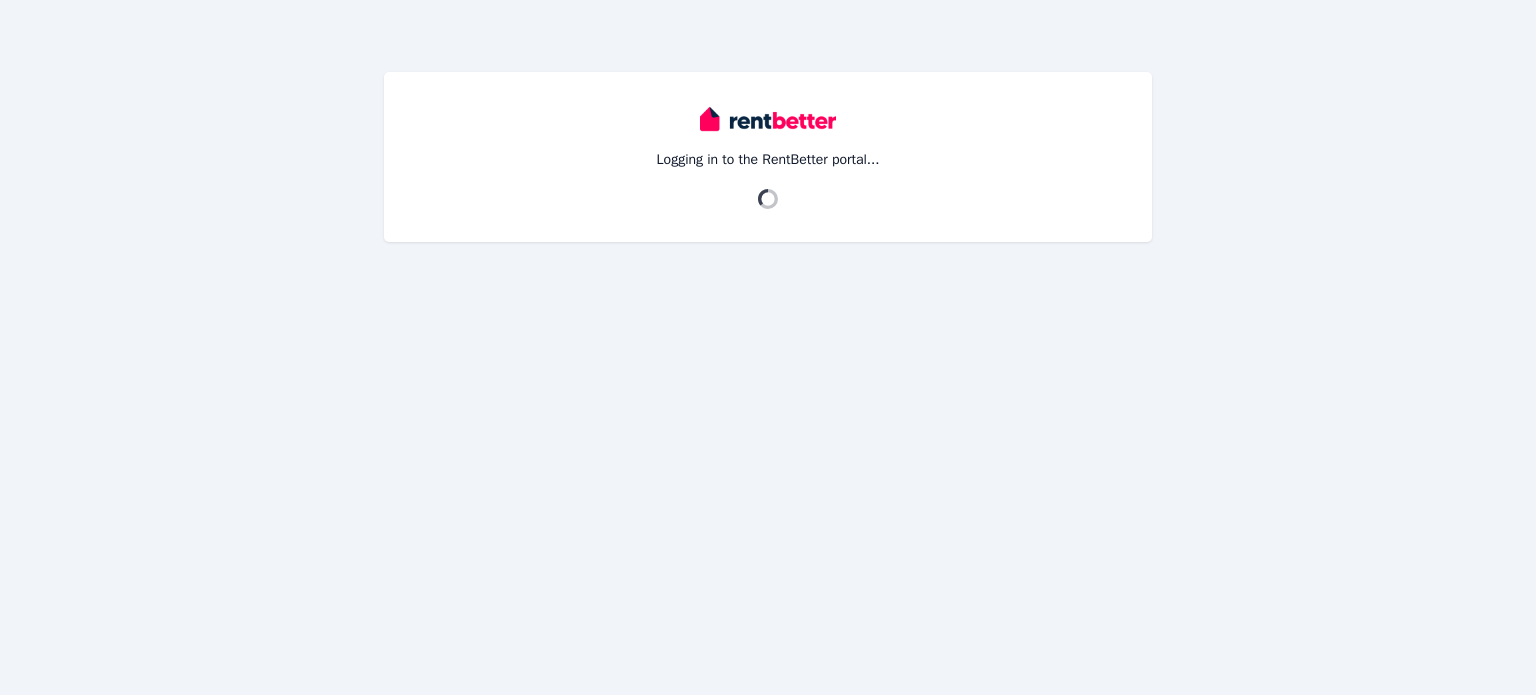 scroll, scrollTop: 0, scrollLeft: 0, axis: both 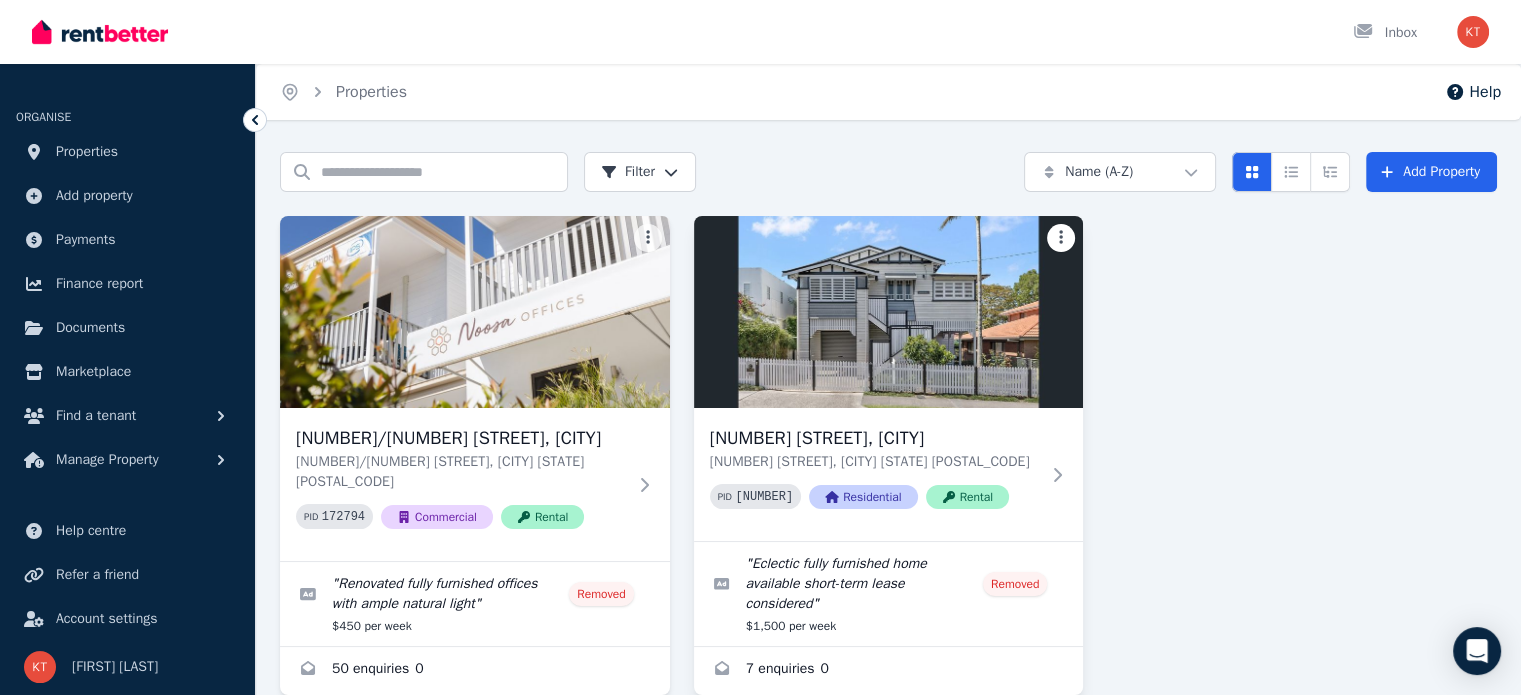 click on "Open main menu Inbox Open user menu ORGANISE Properties Add property Payments Finance report Documents Marketplace Find a tenant Manage Property Help centre Refer a friend Account settings Your profile [FIRST] [LAST] Home Properties Help Search properties Filter Name (A-Z) Add Property [NUMBER]/[NUMBER] [STREET], [CITY] [NUMBER]/[NUMBER] [STREET], [CITY] [STATE] [POSTAL_CODE] PID   [NUMBER] Commercial Rental " Renovated fully furnished offices with ample natural light " Removed $450 per week 50   enquiries 0 [NUMBER] [STREET], [CITY] [NUMBER] [STREET], [CITY] [STATE] [POSTAL_CODE] PID   [NUMBER] Residential Rental " Eclectic fully furnished home available short-term lease considered " Removed $1,500 per week 7   enquiries 0 /portal" at bounding box center (760, 347) 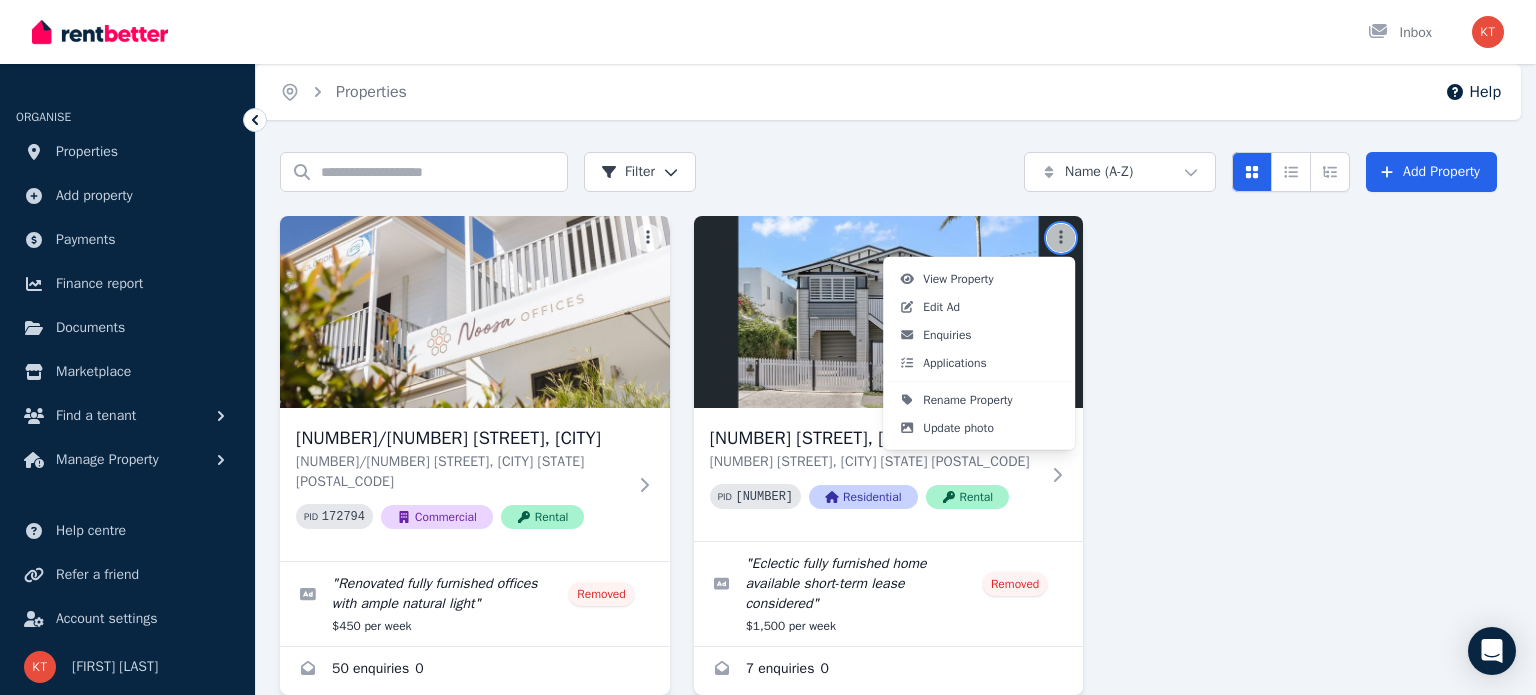 click on "Open main menu Inbox Open user menu ORGANISE Properties Add property Payments Finance report Documents Marketplace Find a tenant Manage Property Help centre Refer a friend Account settings Your profile [FIRST] [LAST] Home Properties Help Search properties Filter Name (A-Z) Add Property [NUMBER]/[NUMBER] [STREET], [CITY] [NUMBER]/[NUMBER] [STREET], [CITY] [STATE] [POSTAL_CODE] PID   [NUMBER] Commercial Rental " Renovated fully furnished offices with ample natural light " Removed $450 per week 50   enquiries 0 [NUMBER] [STREET], [CITY] [NUMBER] [STREET], [CITY] [STATE] [POSTAL_CODE] PID   [NUMBER] Residential Rental " Eclectic fully furnished home available short-term lease considered " Removed $1,500 per week 7   enquiries 0 /portal
View Property Edit Ad Enquiries Applications Rename Property Update photo" at bounding box center (768, 347) 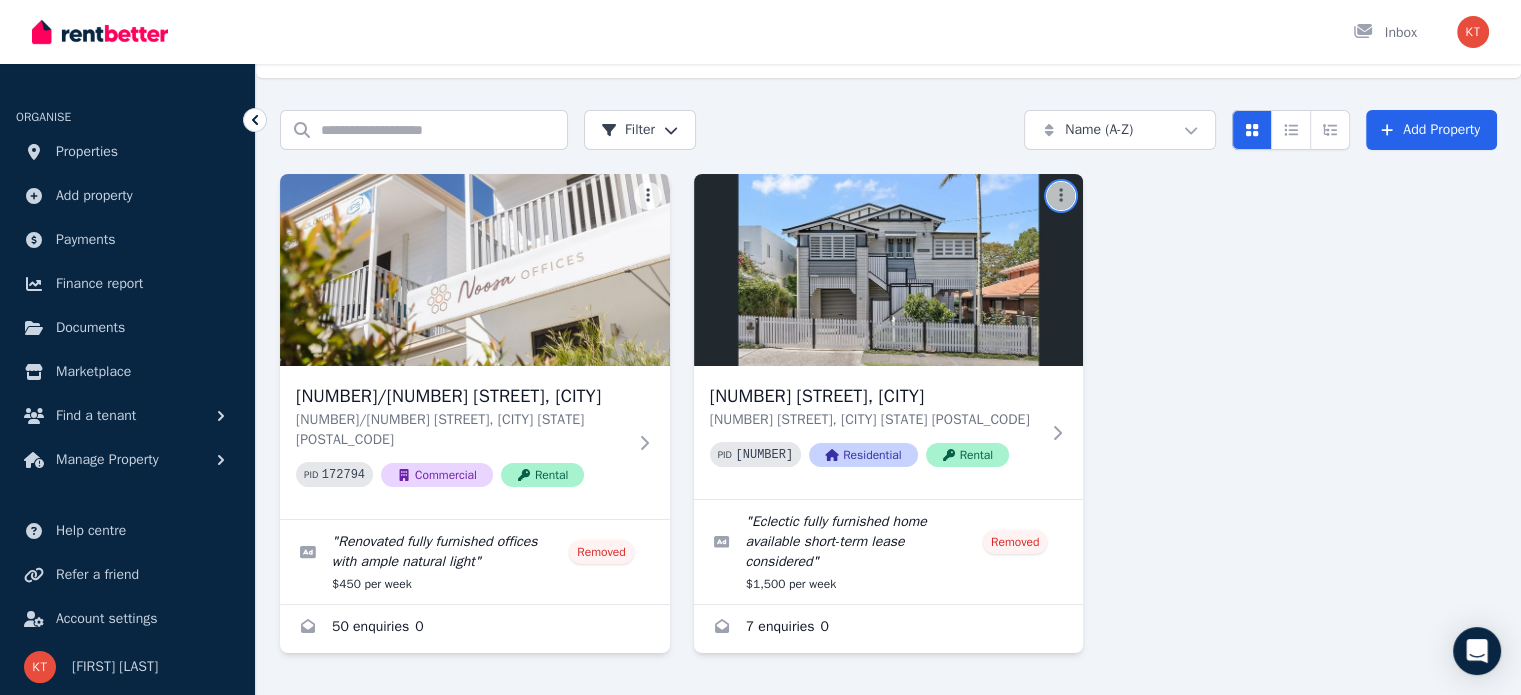 scroll, scrollTop: 0, scrollLeft: 0, axis: both 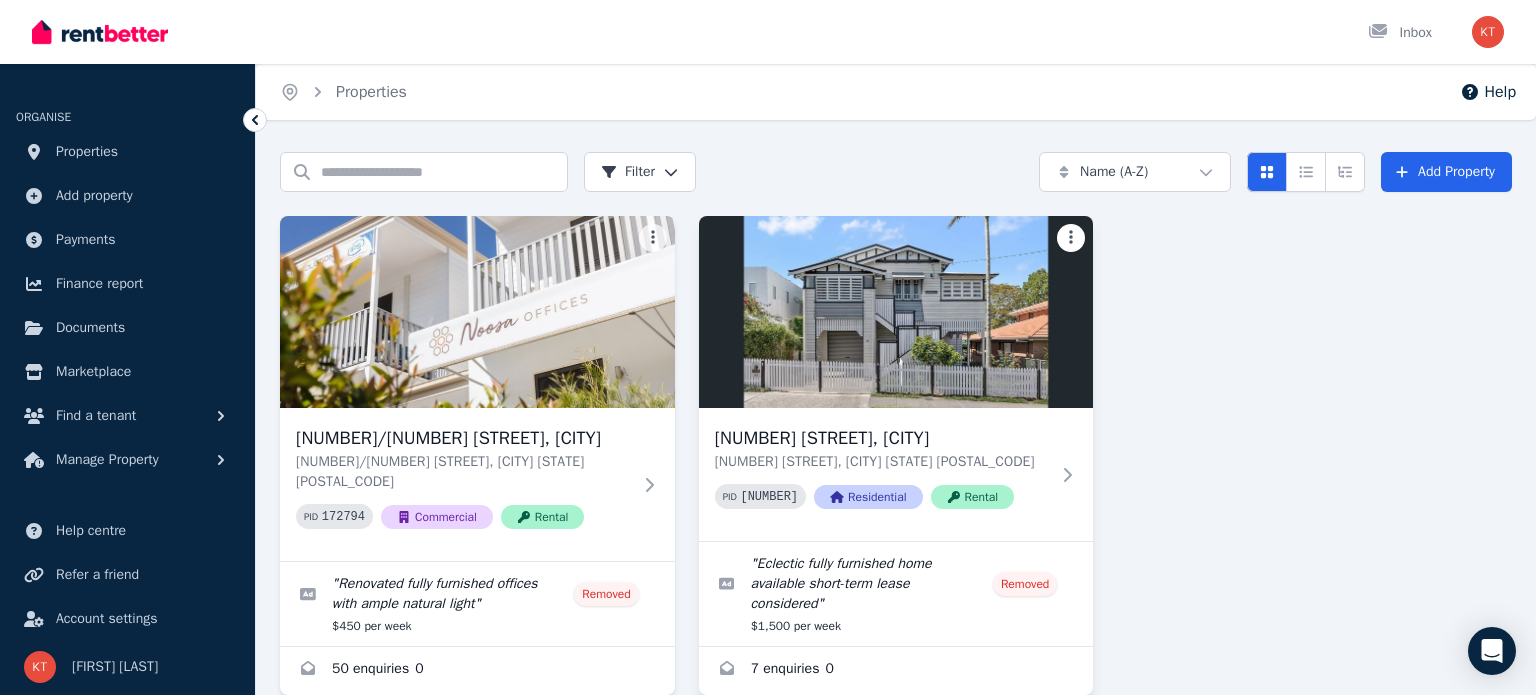 click on "Open main menu Inbox Open user menu ORGANISE Properties Add property Payments Finance report Documents Marketplace Find a tenant Manage Property Help centre Refer a friend Account settings Your profile [FIRST] [LAST] Home Properties Help Search properties Filter Name (A-Z) Add Property [NUMBER]/[NUMBER] [STREET], [CITY] [NUMBER]/[NUMBER] [STREET], [CITY] [STATE] [POSTAL_CODE] PID   [NUMBER] Commercial Rental " Renovated fully furnished offices with ample natural light " Removed $450 per week 50   enquiries 0 [NUMBER] [STREET], [CITY] [NUMBER] [STREET], [CITY] [STATE] [POSTAL_CODE] PID   [NUMBER] Residential Rental " Eclectic fully furnished home available short-term lease considered " Removed $1,500 per week 7   enquiries 0 /portal" at bounding box center [768, 347] 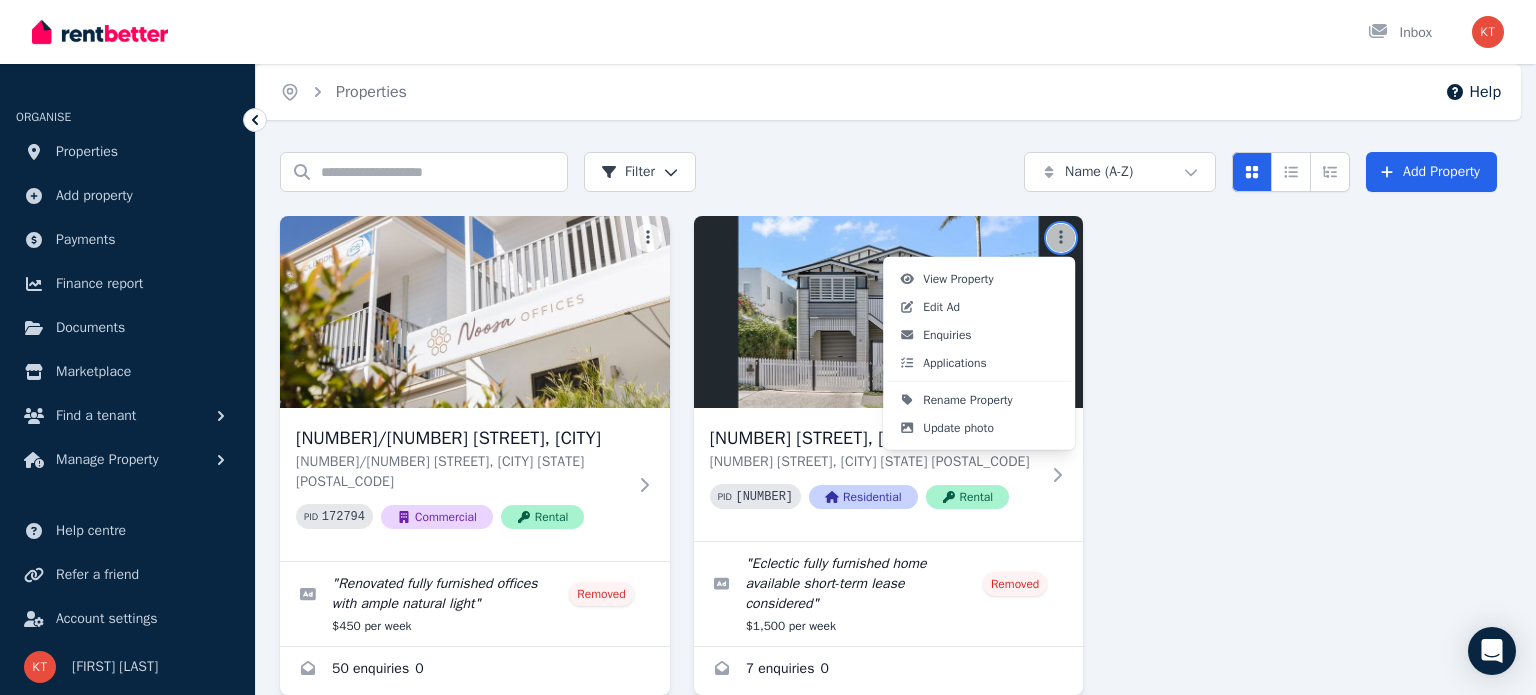 click on "Open main menu Inbox Open user menu ORGANISE Properties Add property Payments Finance report Documents Marketplace Find a tenant Manage Property Help centre Refer a friend Account settings Your profile [FIRST] [LAST] Home Properties Help Search properties Filter Name (A-Z) Add Property [NUMBER]/[NUMBER] [STREET], [CITY] [NUMBER]/[NUMBER] [STREET], [CITY] [STATE] [POSTAL_CODE] PID   [NUMBER] Commercial Rental " Renovated fully furnished offices with ample natural light " Removed $450 per week 50   enquiries 0 [NUMBER] [STREET], [CITY] [NUMBER] [STREET], [CITY] [STATE] [POSTAL_CODE] PID   [NUMBER] Residential Rental " Eclectic fully furnished home available short-term lease considered " Removed $1,500 per week 7   enquiries 0 /portal
View Property Edit Ad Enquiries Applications Rename Property Update photo" at bounding box center [768, 347] 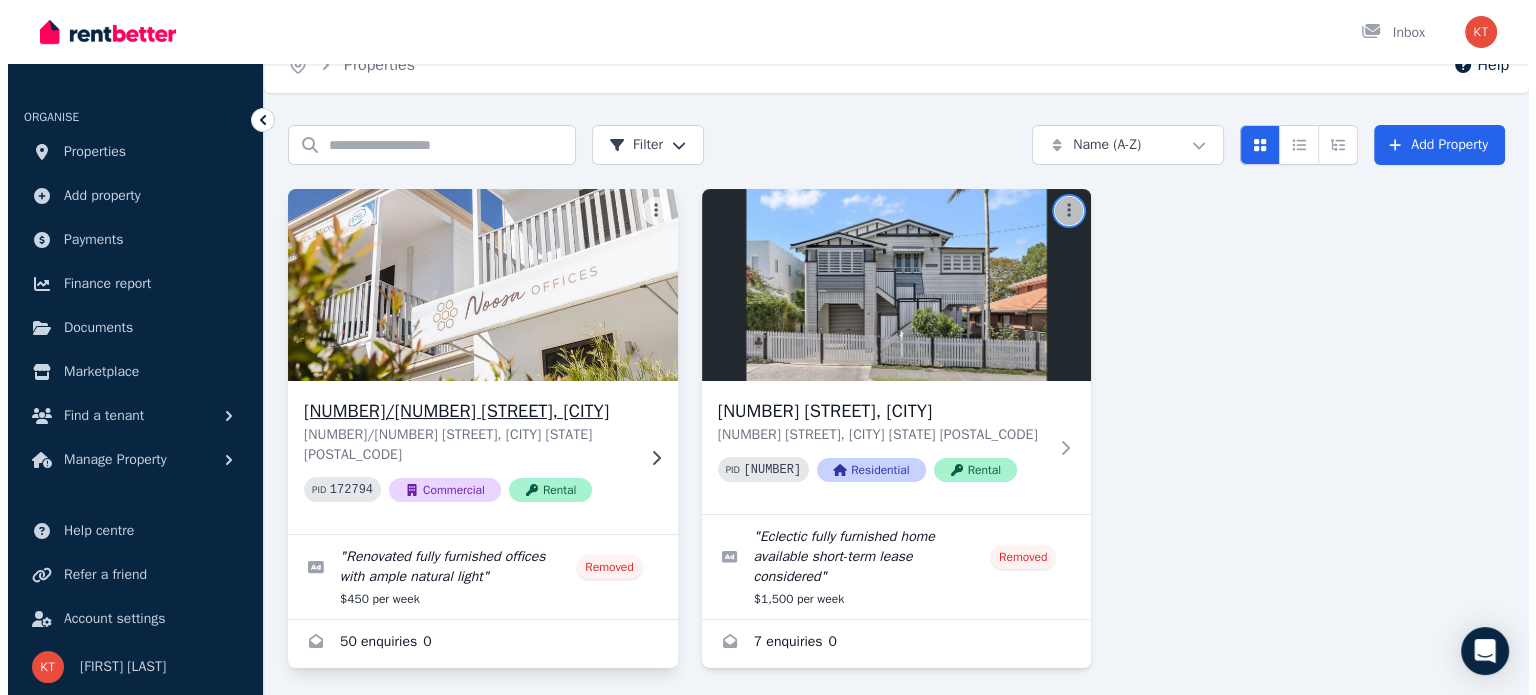 scroll, scrollTop: 0, scrollLeft: 0, axis: both 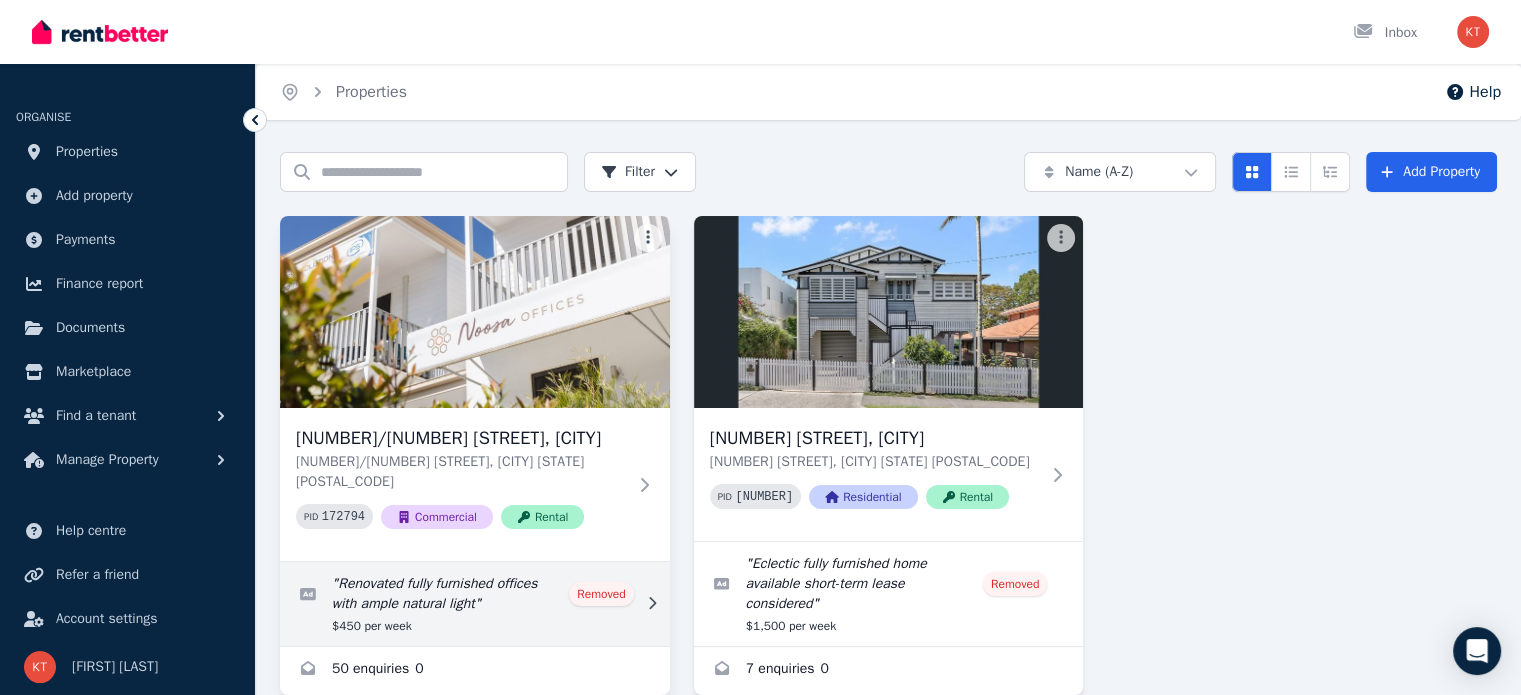 click at bounding box center [475, 604] 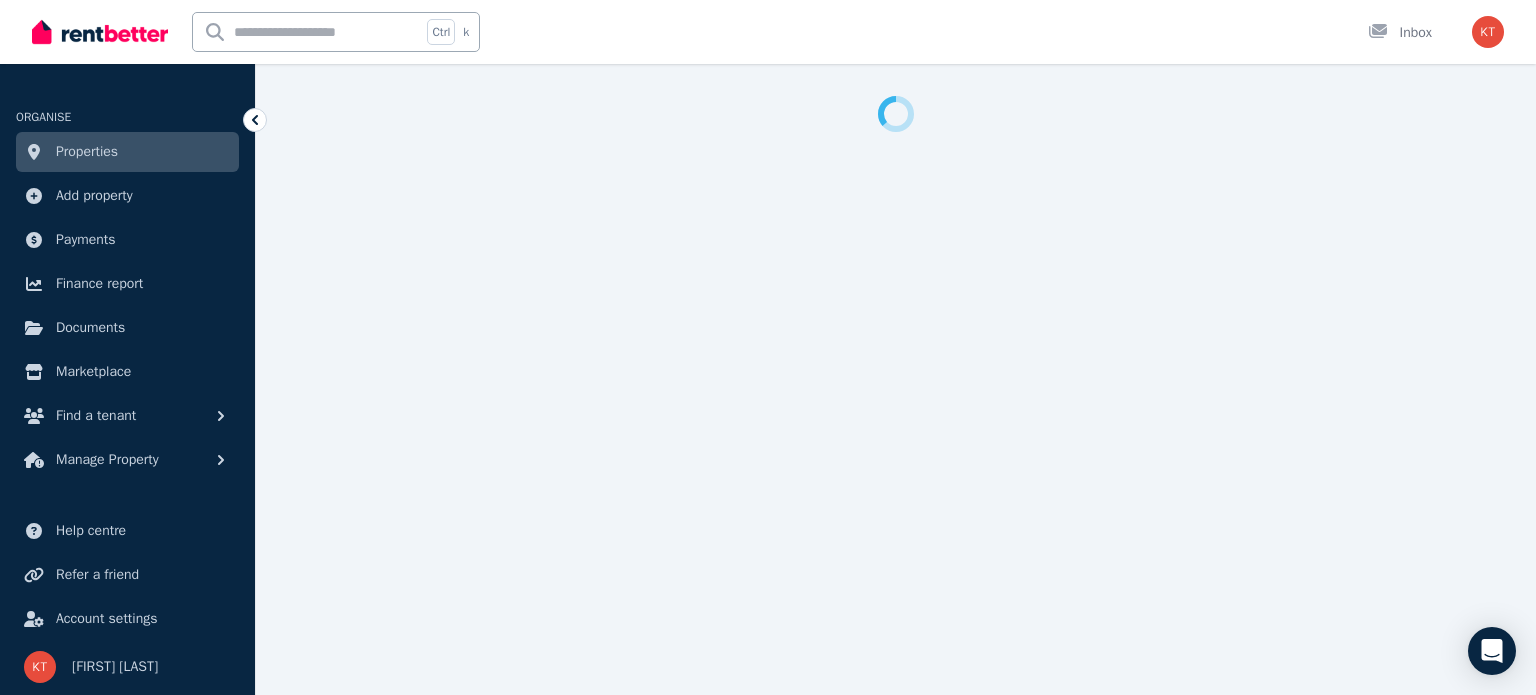 select on "***" 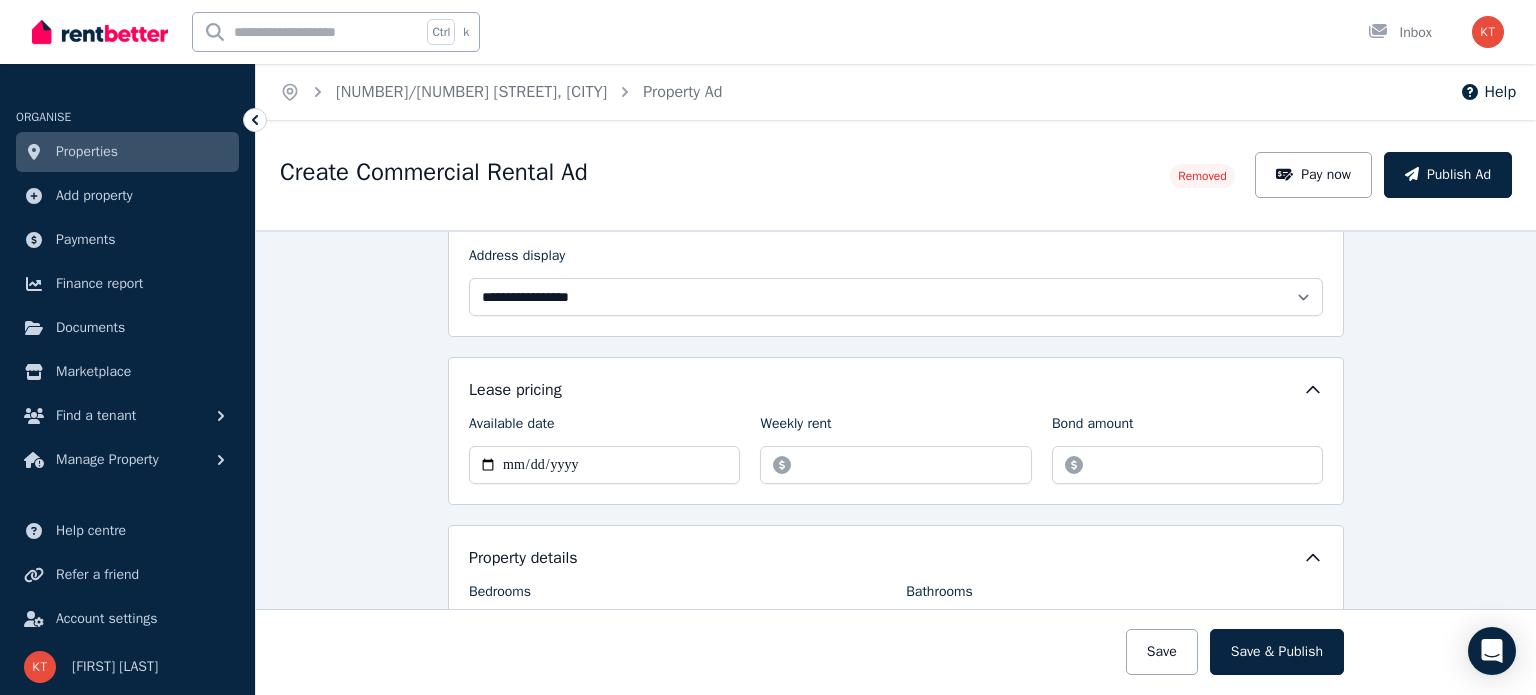 scroll, scrollTop: 400, scrollLeft: 0, axis: vertical 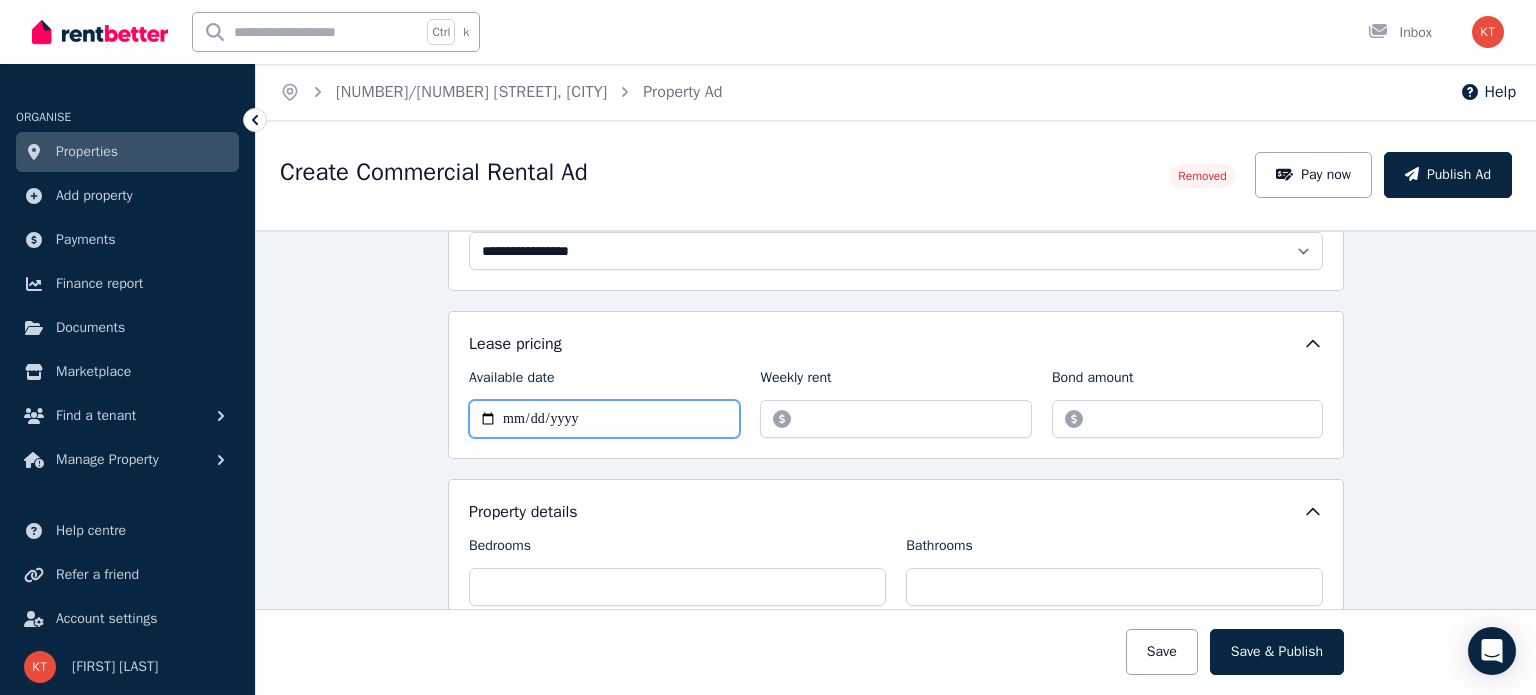 click on "**********" at bounding box center (604, 419) 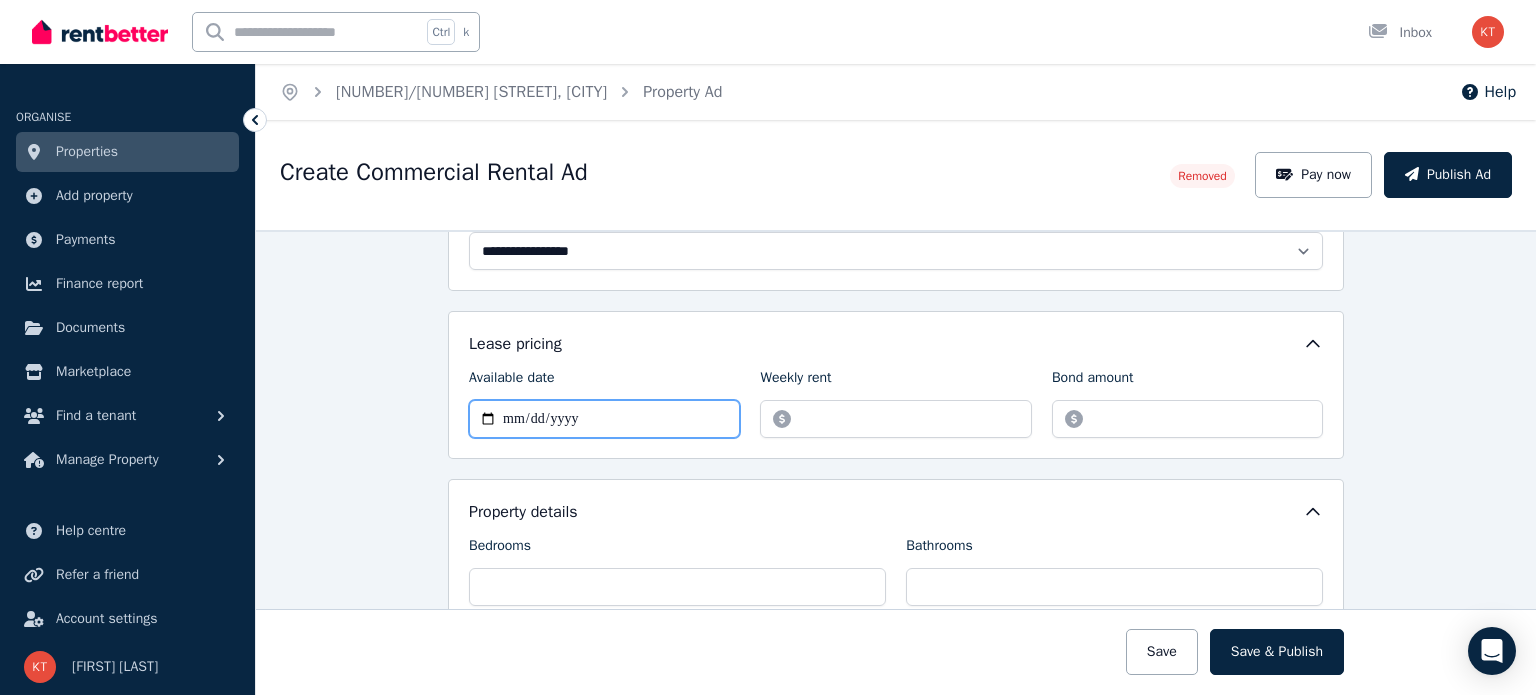 type on "**********" 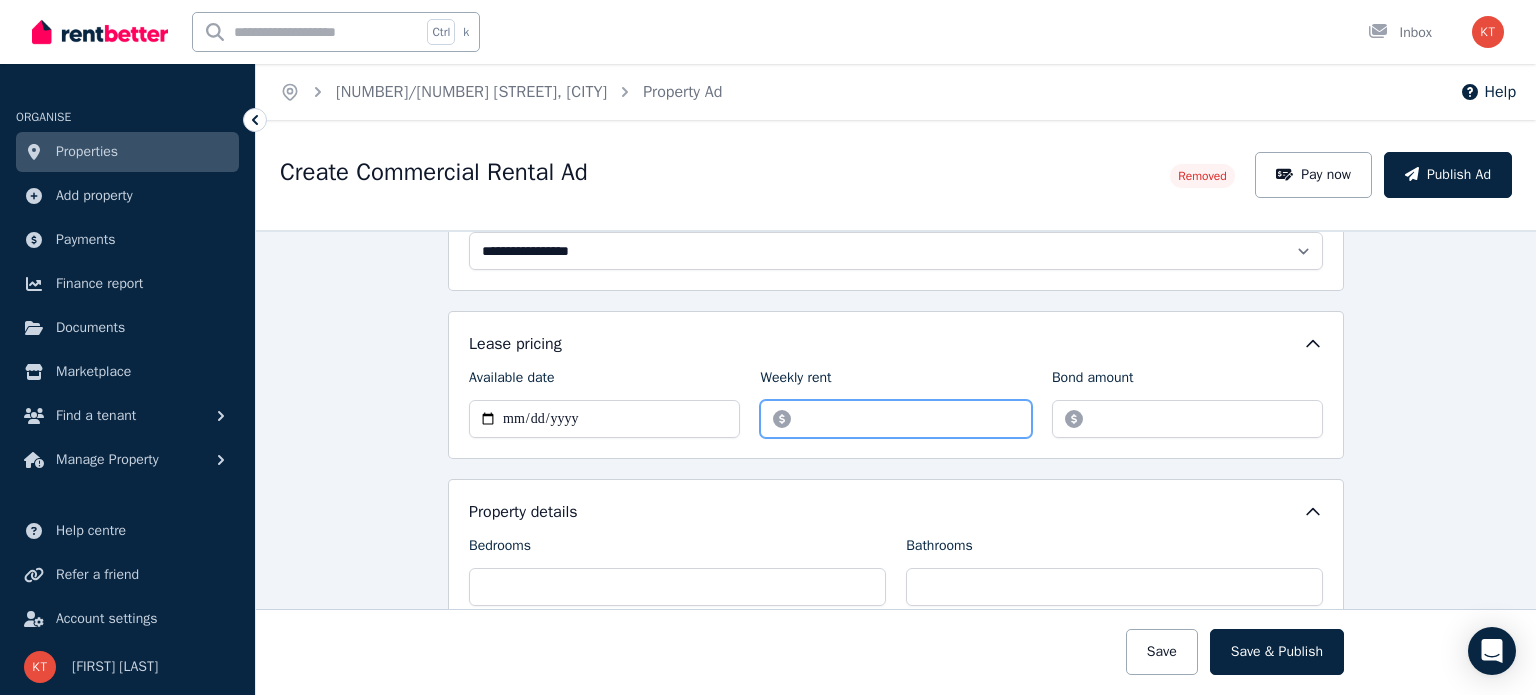 click on "******" at bounding box center [895, 419] 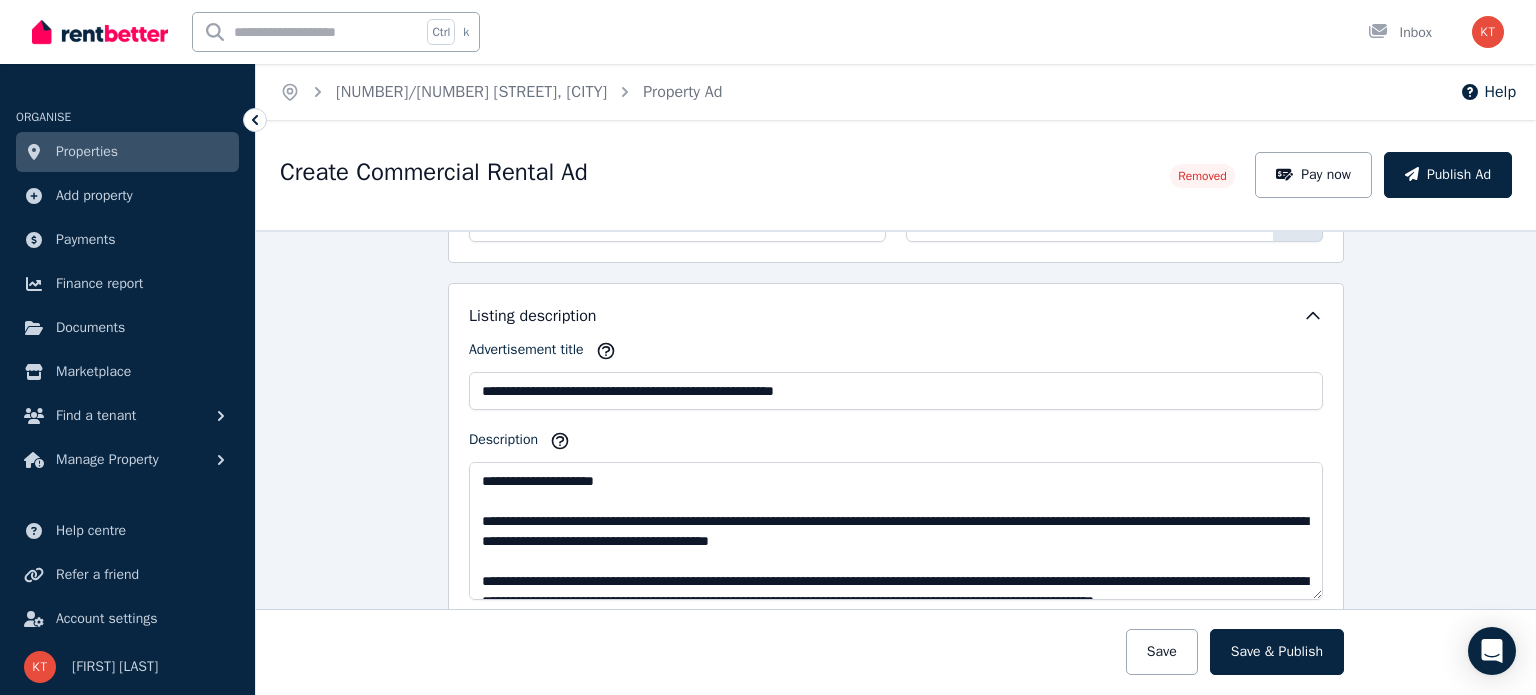 scroll, scrollTop: 1000, scrollLeft: 0, axis: vertical 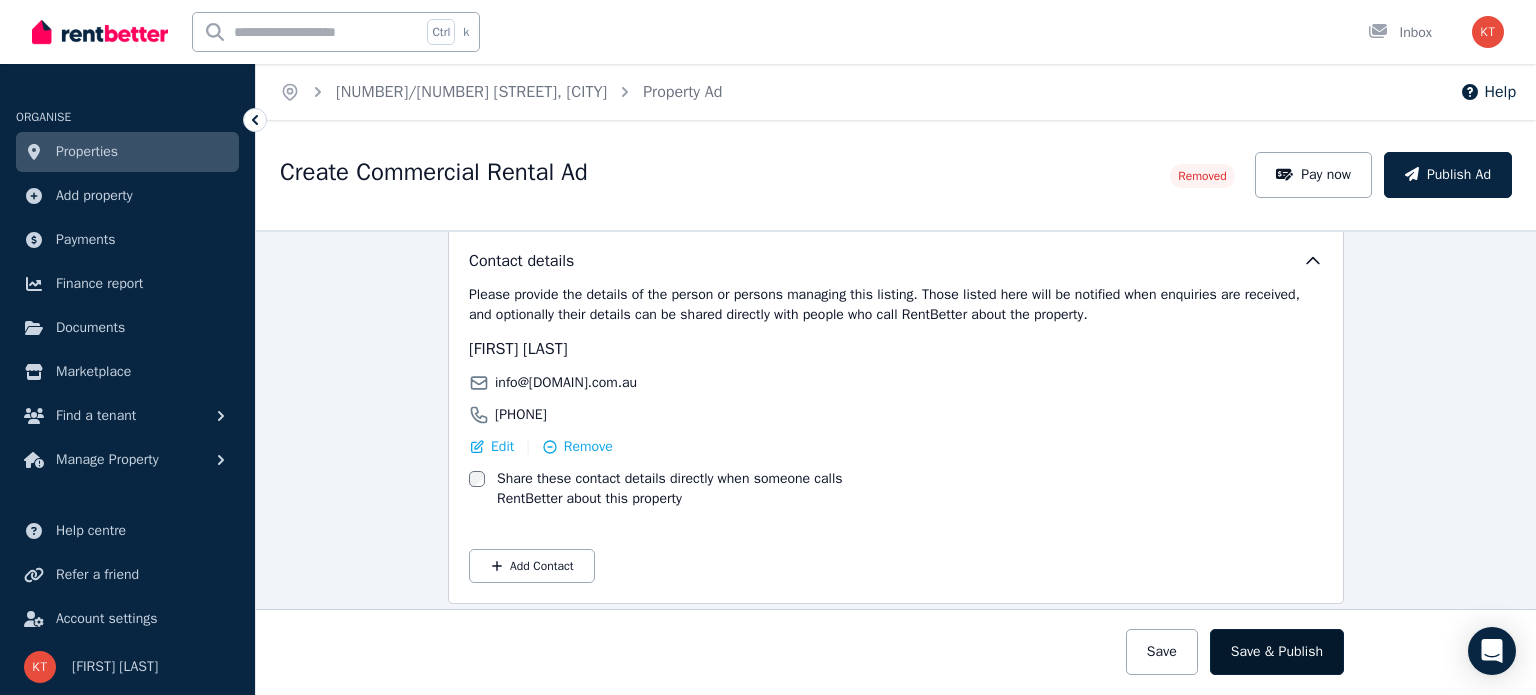 click on "Save & Publish" at bounding box center (1277, 652) 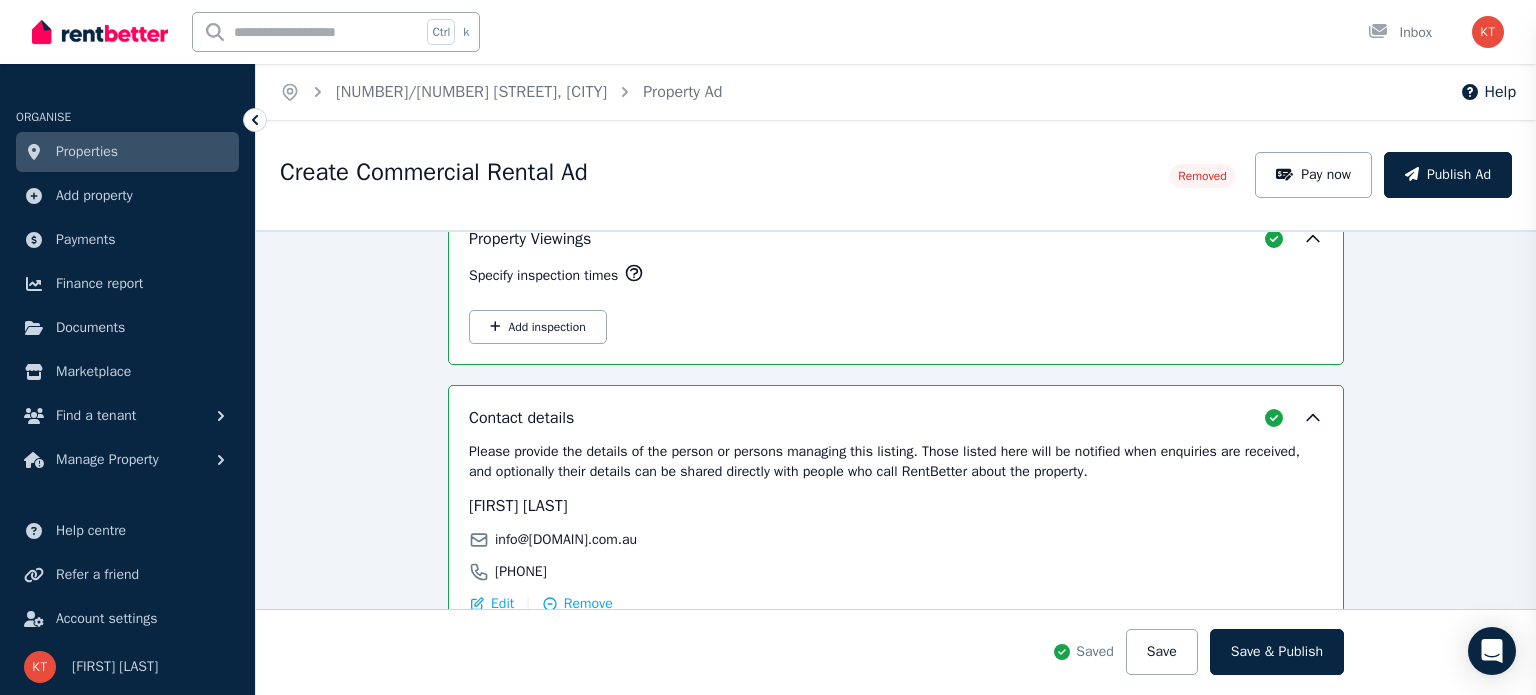 scroll, scrollTop: 3280, scrollLeft: 0, axis: vertical 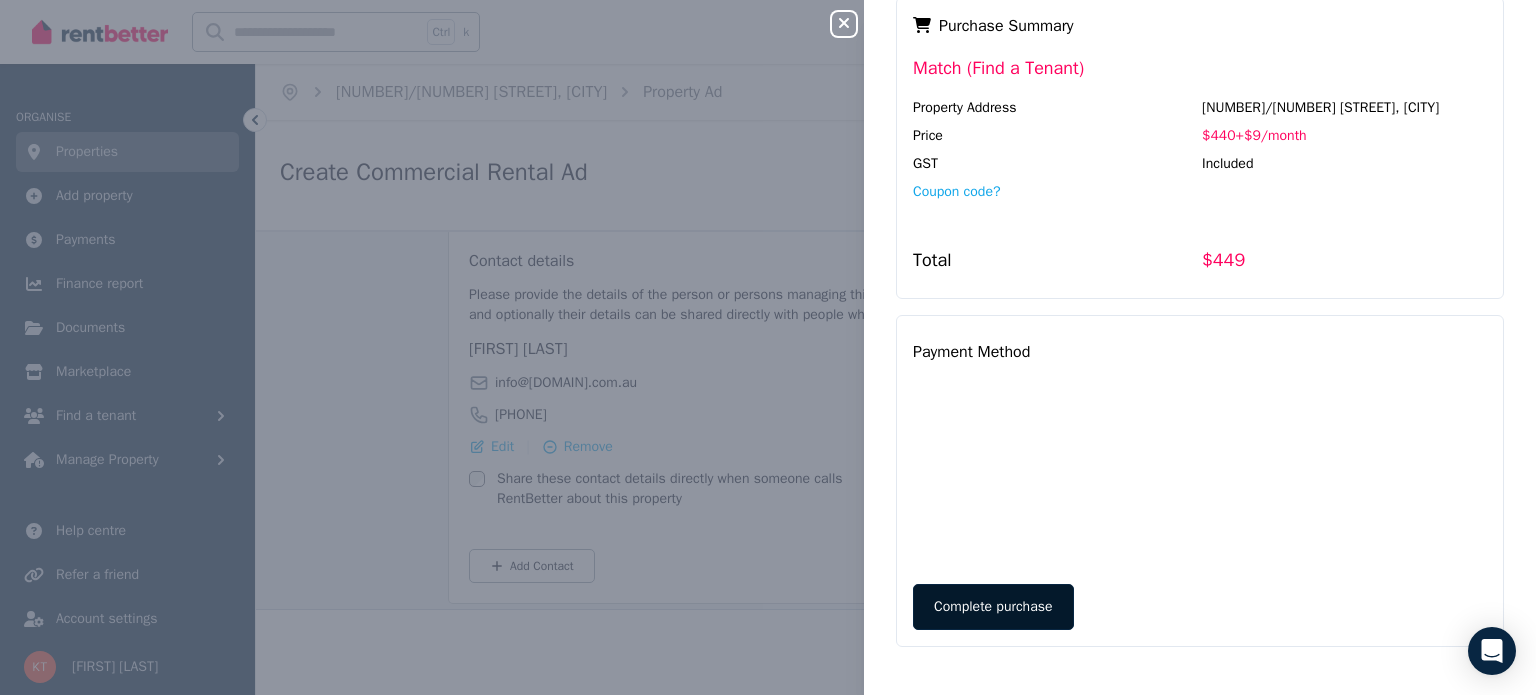 click on "Complete purchase" at bounding box center (993, 607) 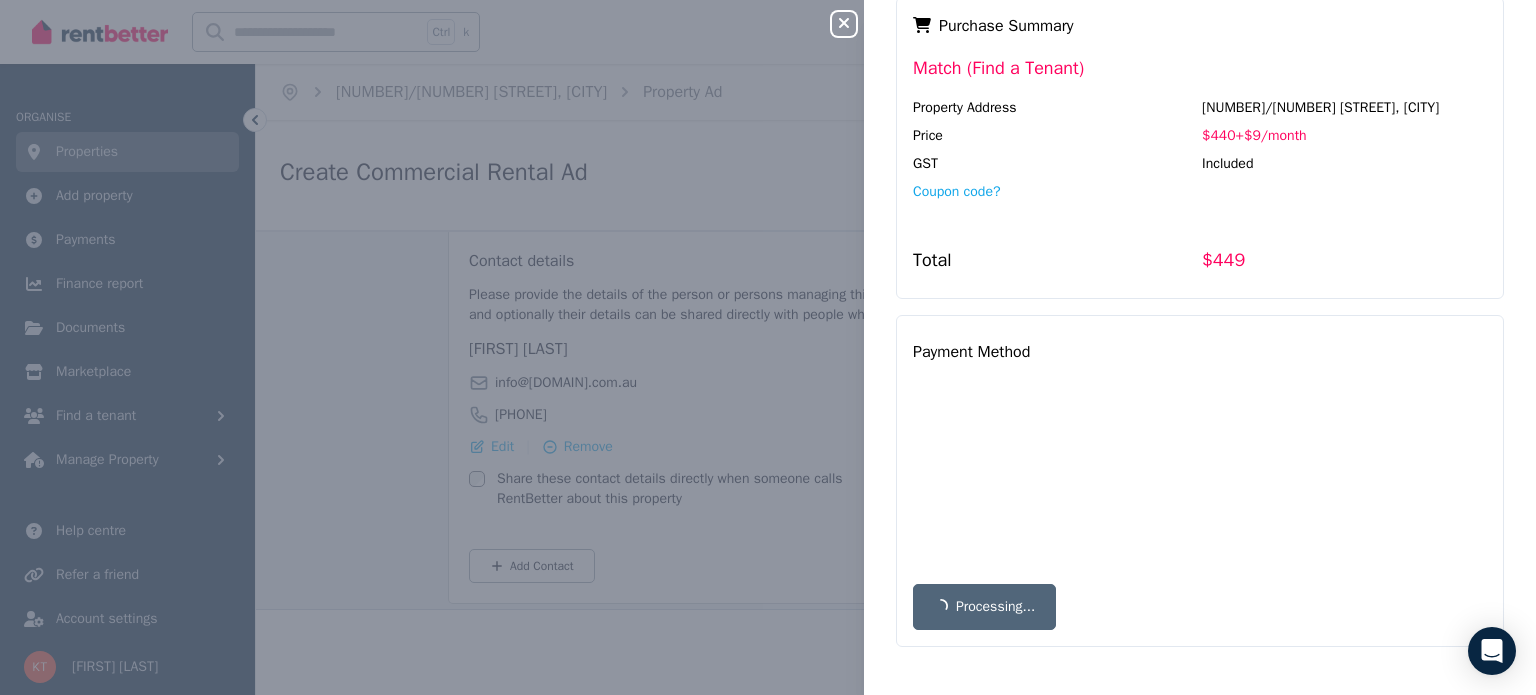 scroll, scrollTop: 0, scrollLeft: 0, axis: both 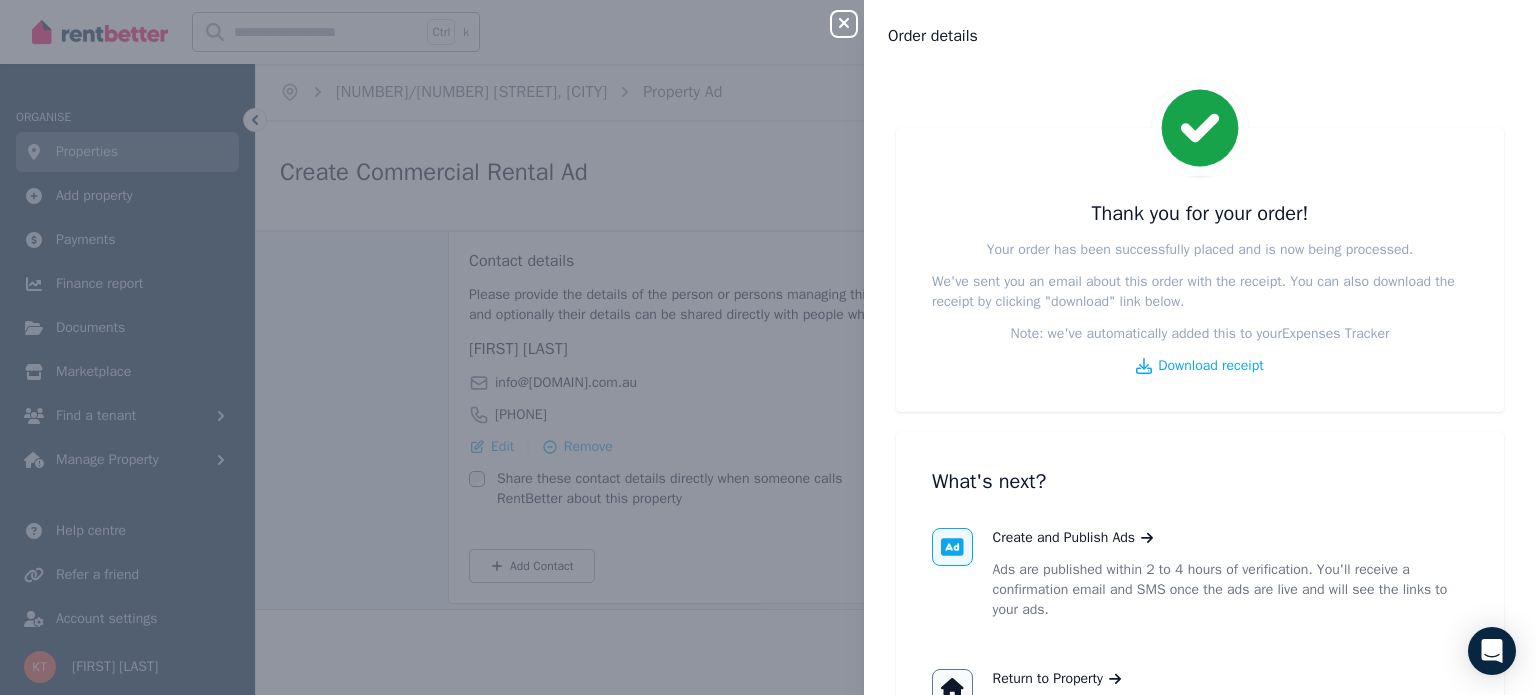 click 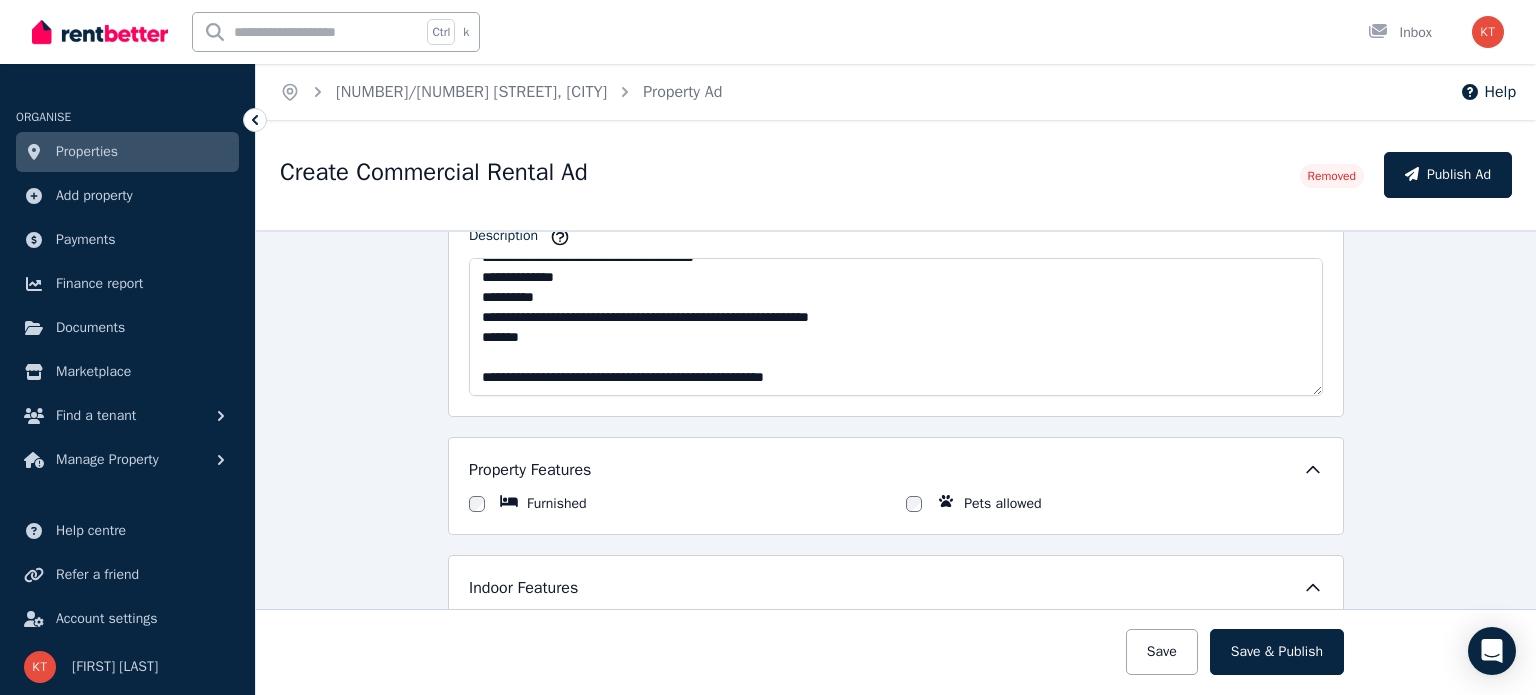 scroll, scrollTop: 1280, scrollLeft: 0, axis: vertical 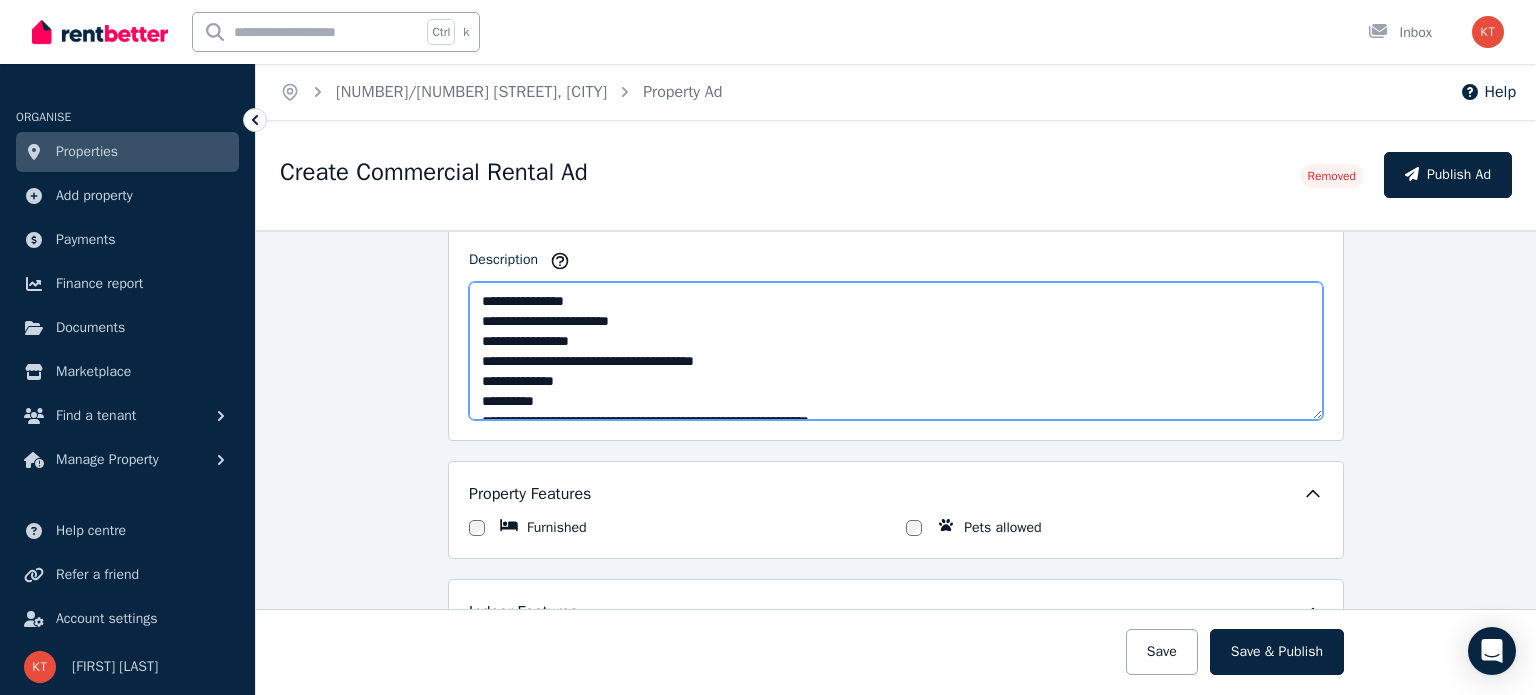 drag, startPoint x: 480, startPoint y: 331, endPoint x: 468, endPoint y: 331, distance: 12 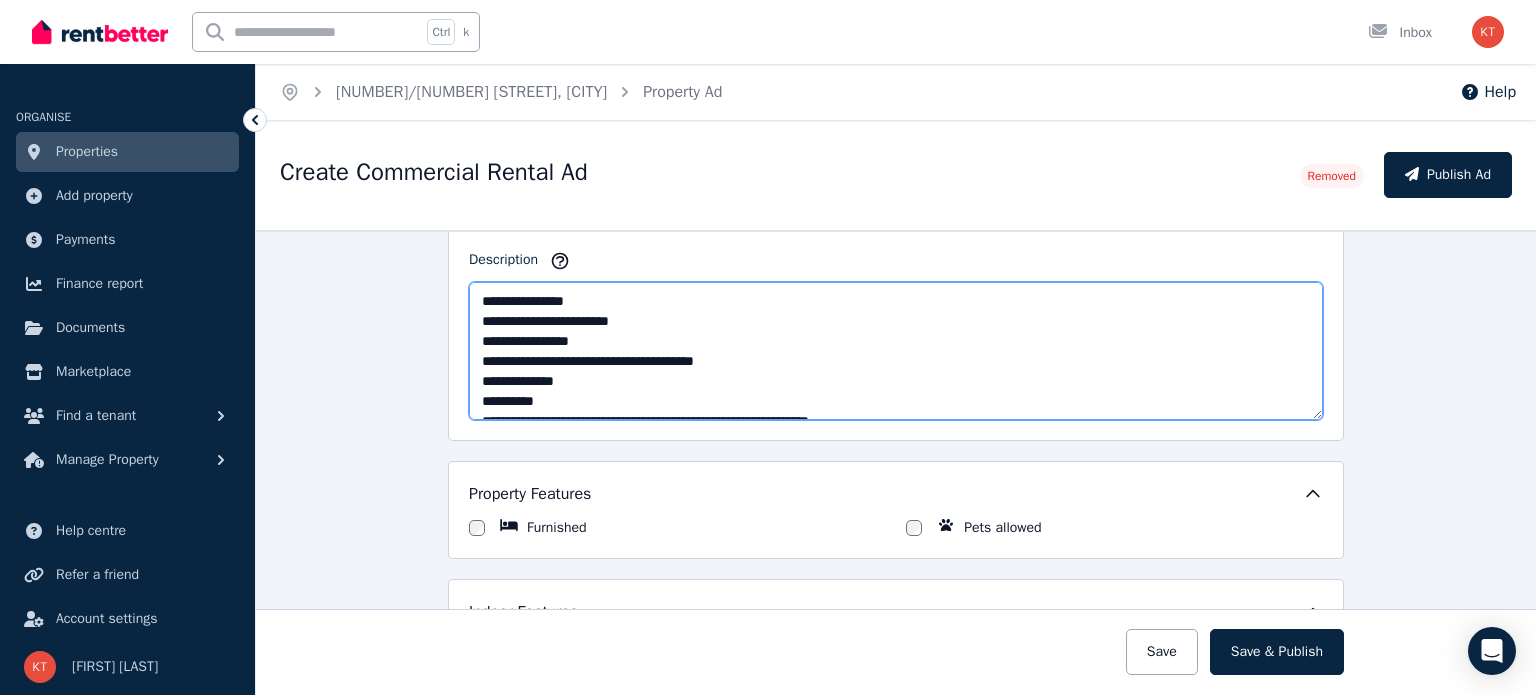 scroll, scrollTop: 260, scrollLeft: 0, axis: vertical 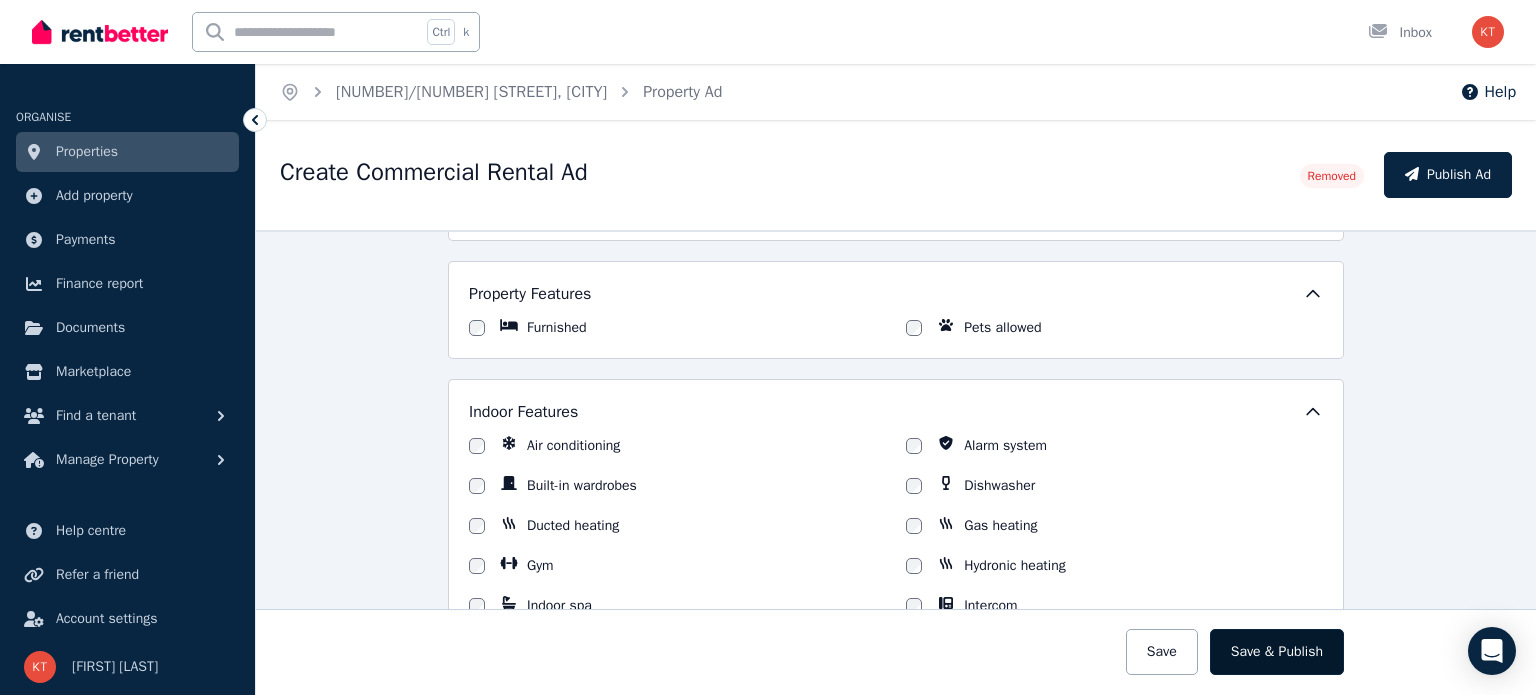 click on "Save & Publish" at bounding box center (1277, 652) 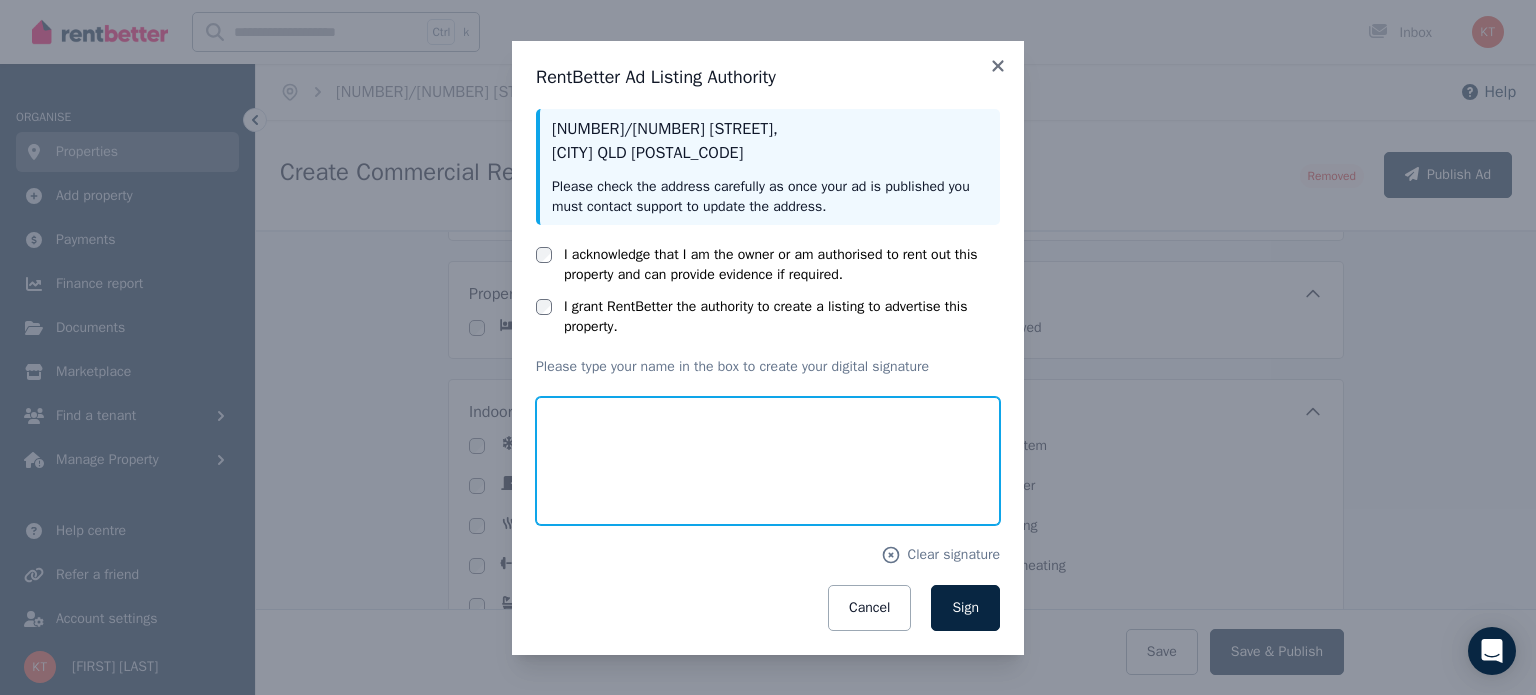 click at bounding box center [768, 461] 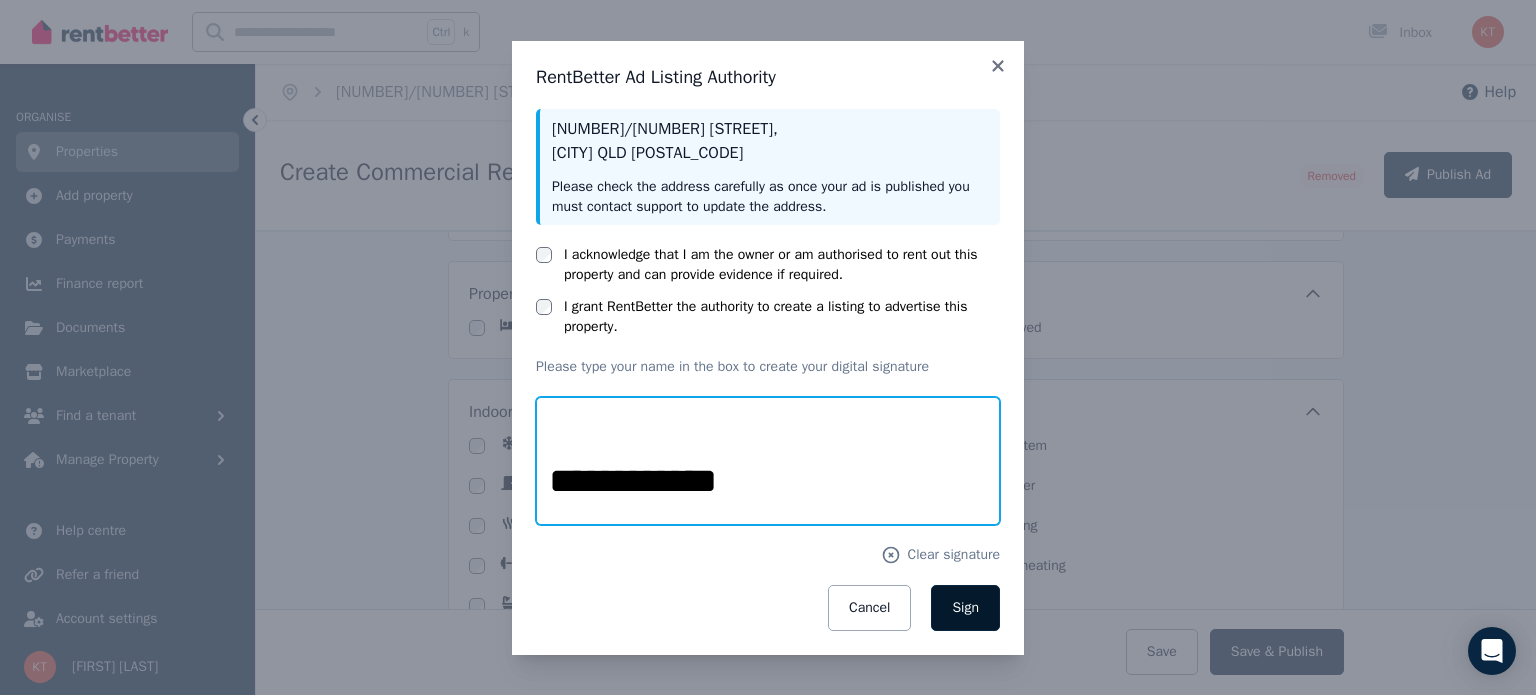 type on "**********" 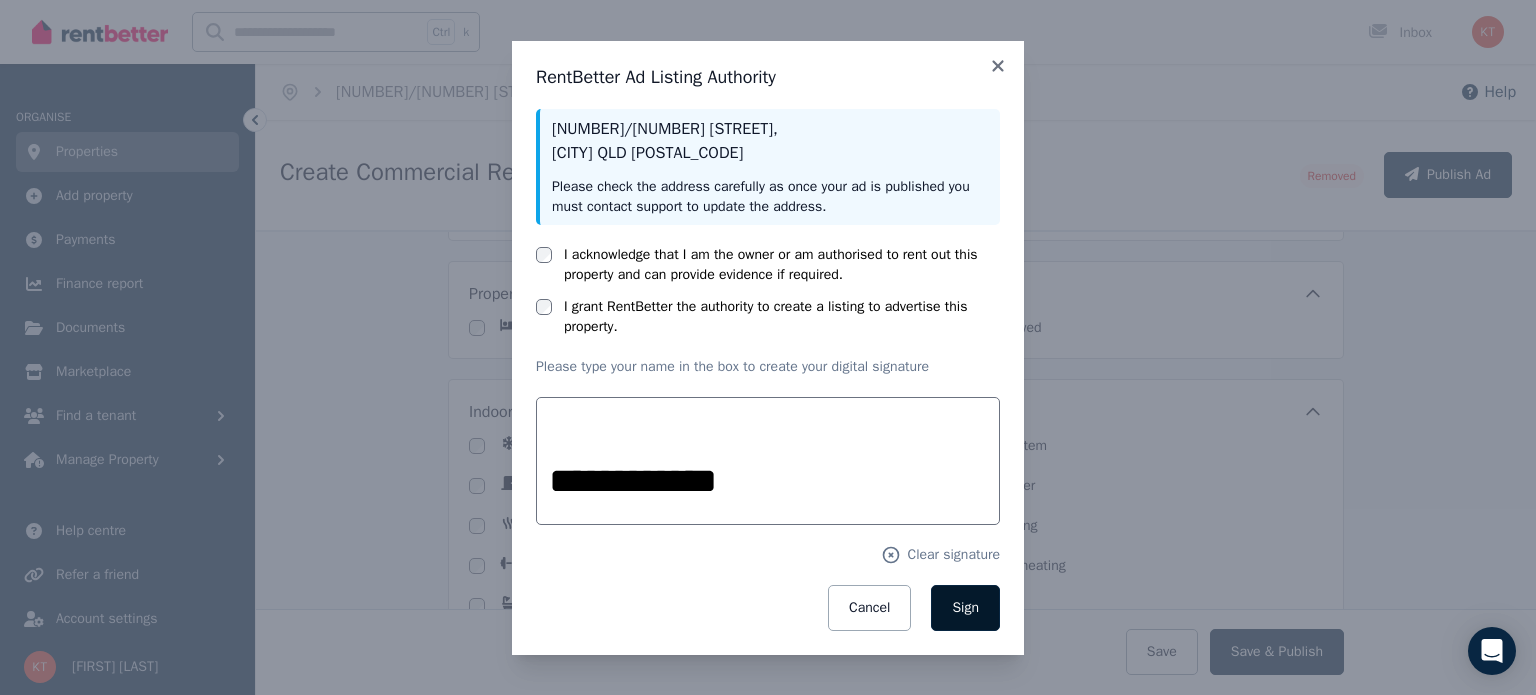 click on "Sign" at bounding box center [965, 608] 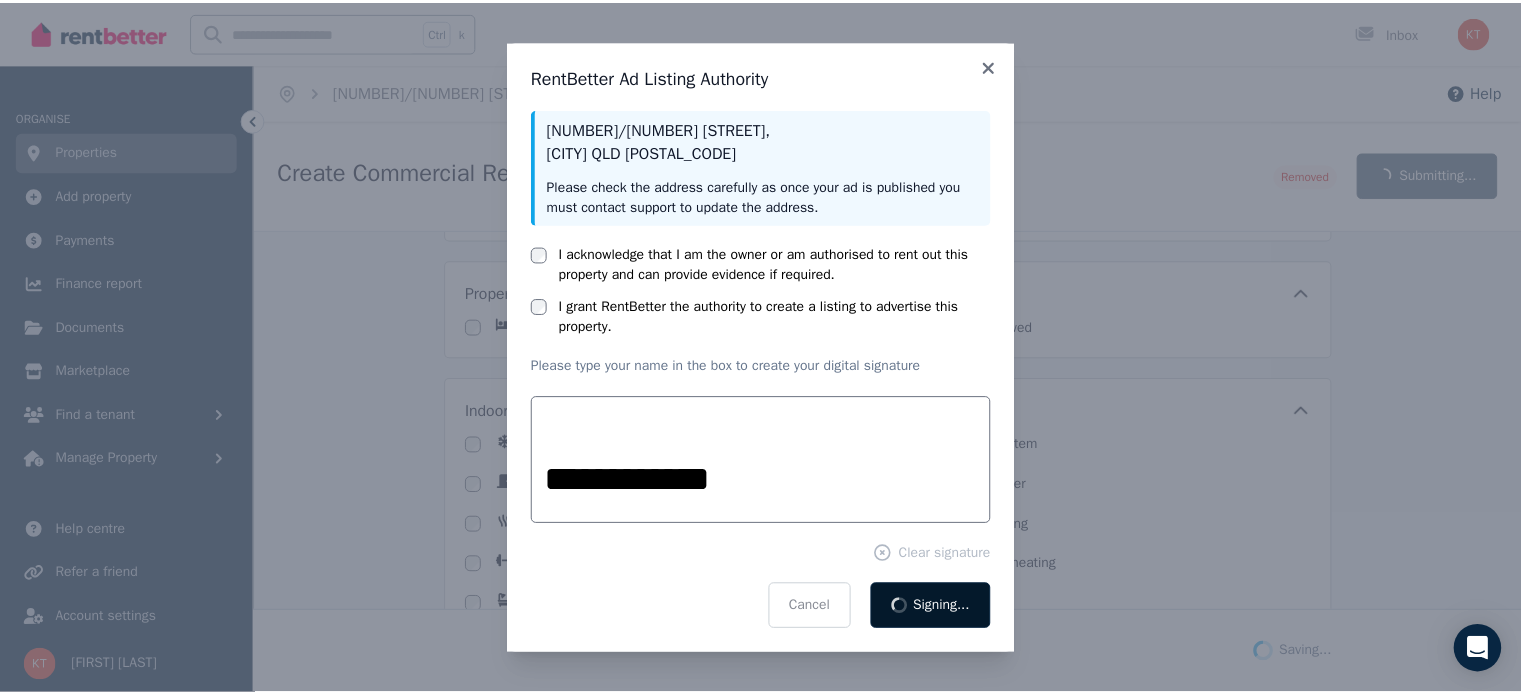 scroll, scrollTop: 1725, scrollLeft: 0, axis: vertical 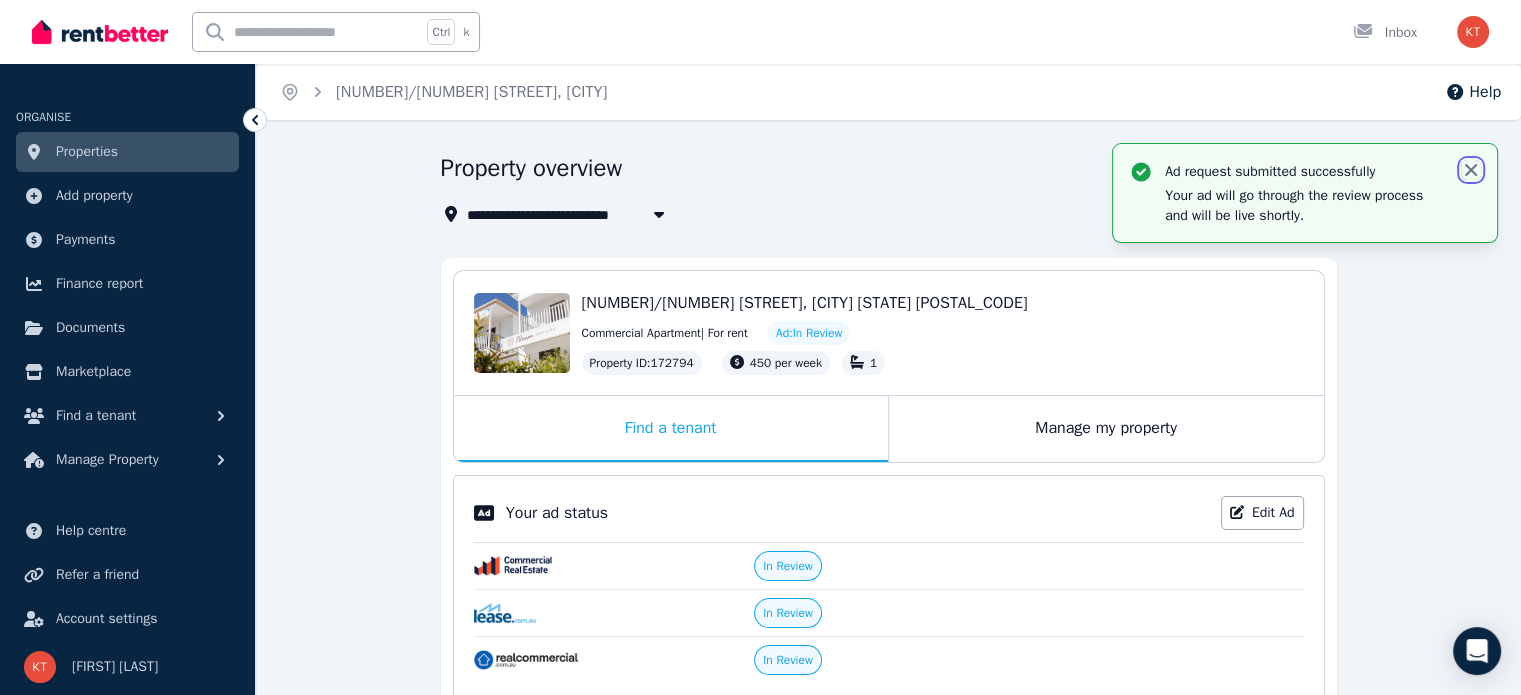 click 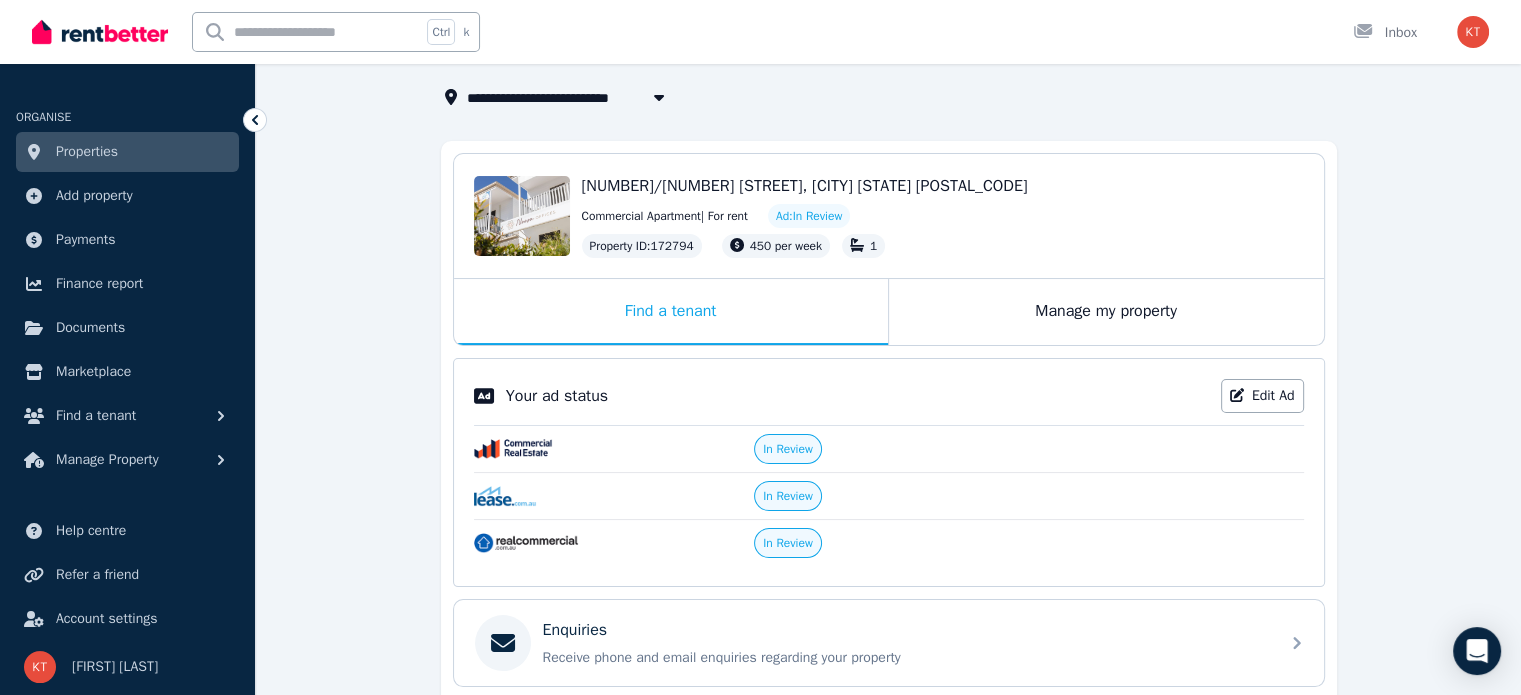 scroll, scrollTop: 0, scrollLeft: 0, axis: both 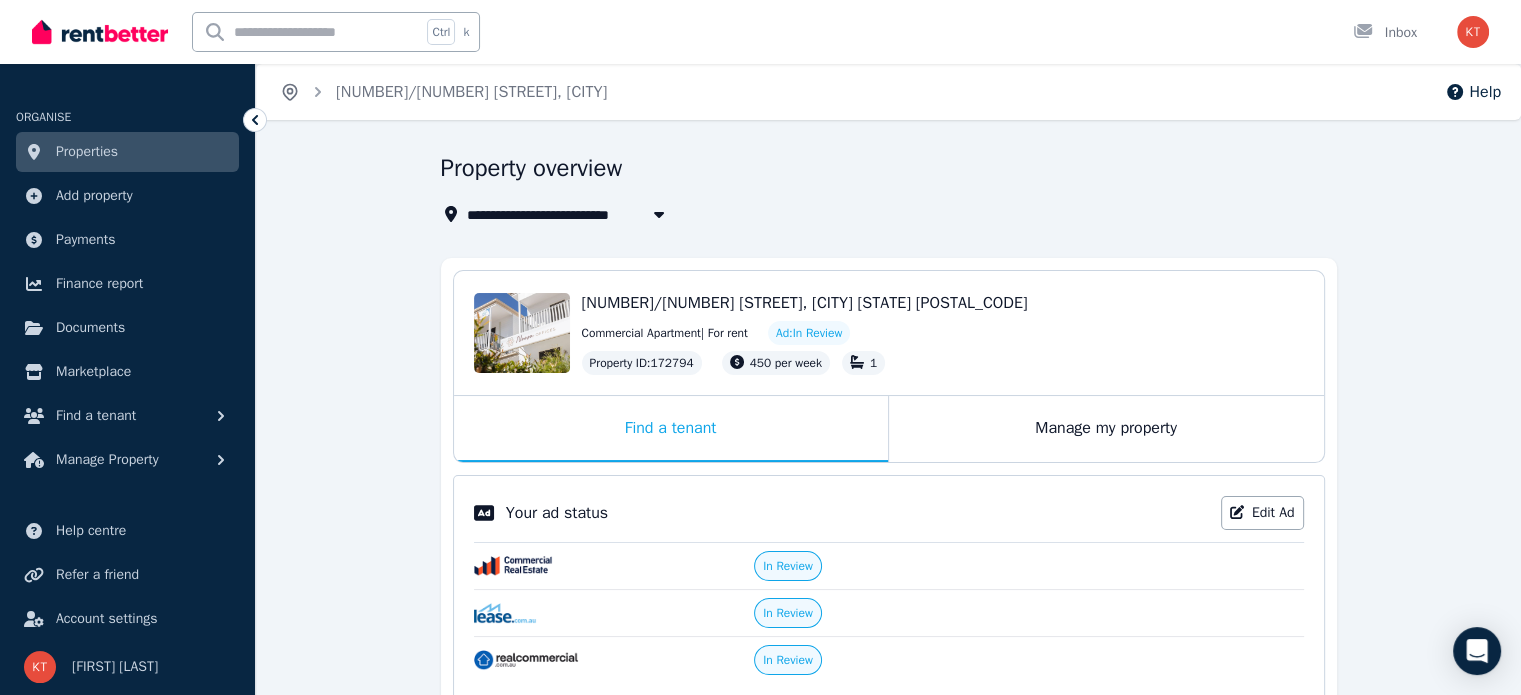 click 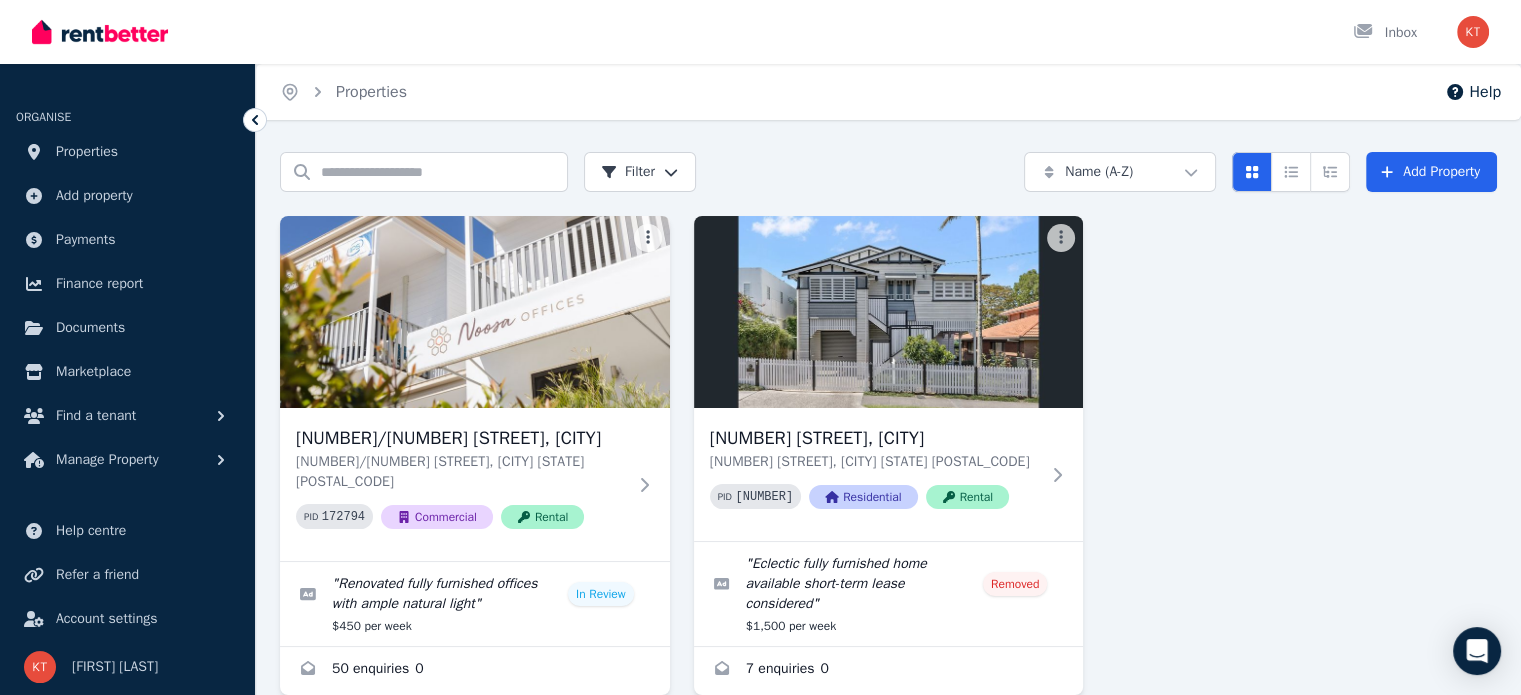 scroll, scrollTop: 91, scrollLeft: 0, axis: vertical 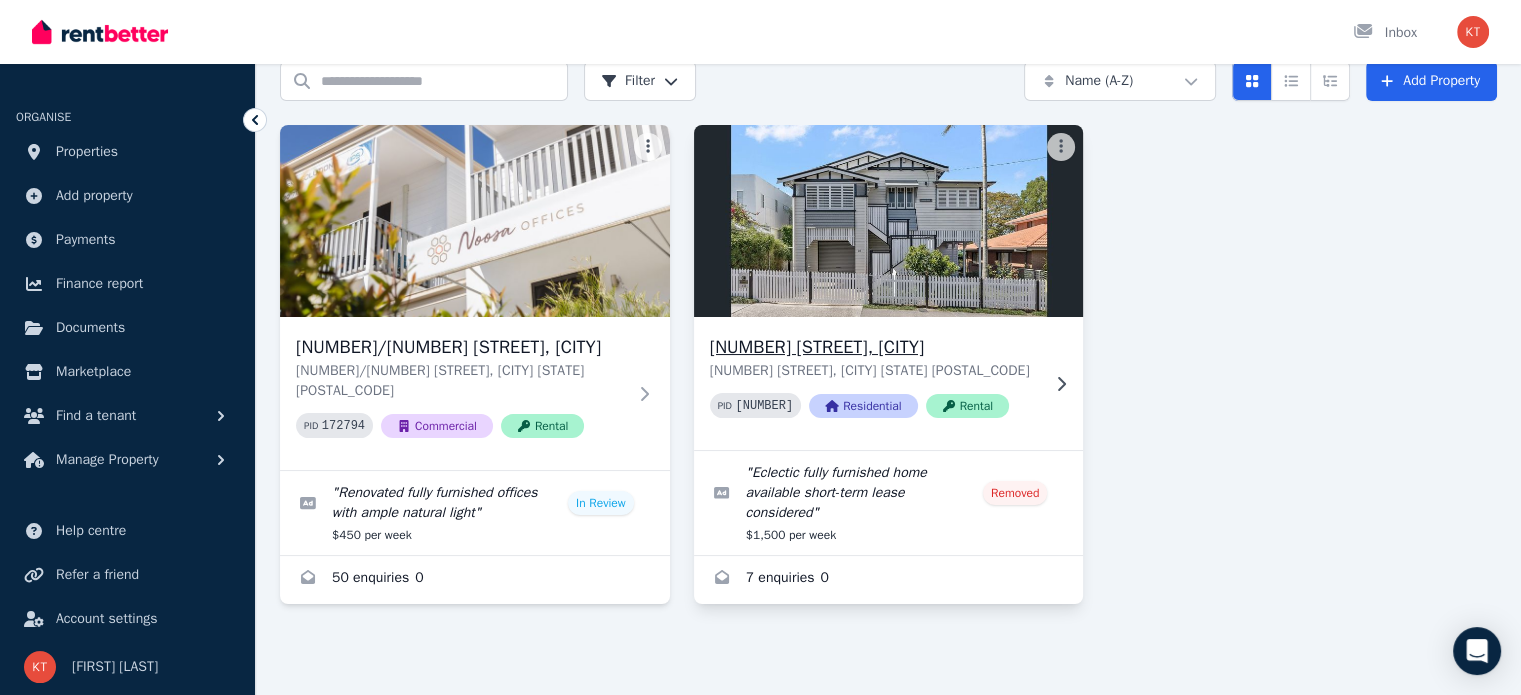 click 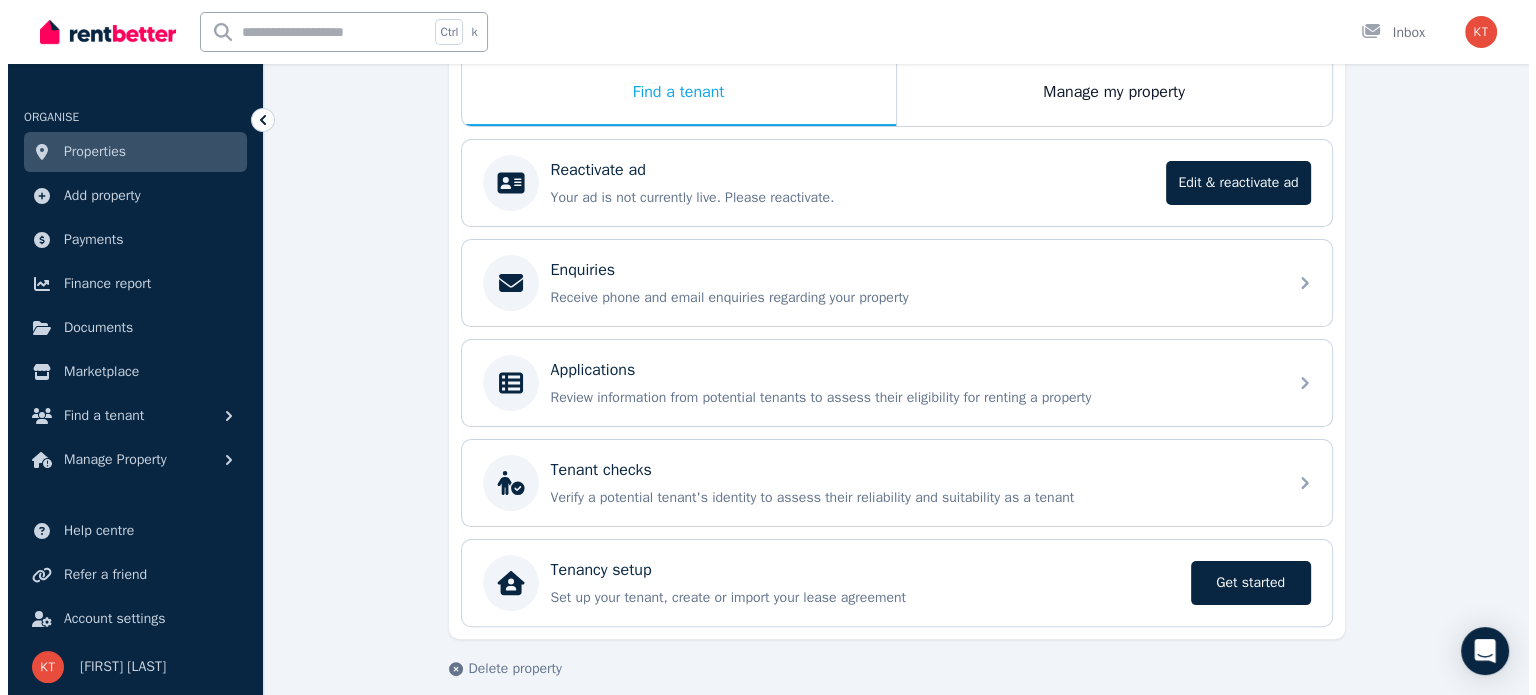 scroll, scrollTop: 355, scrollLeft: 0, axis: vertical 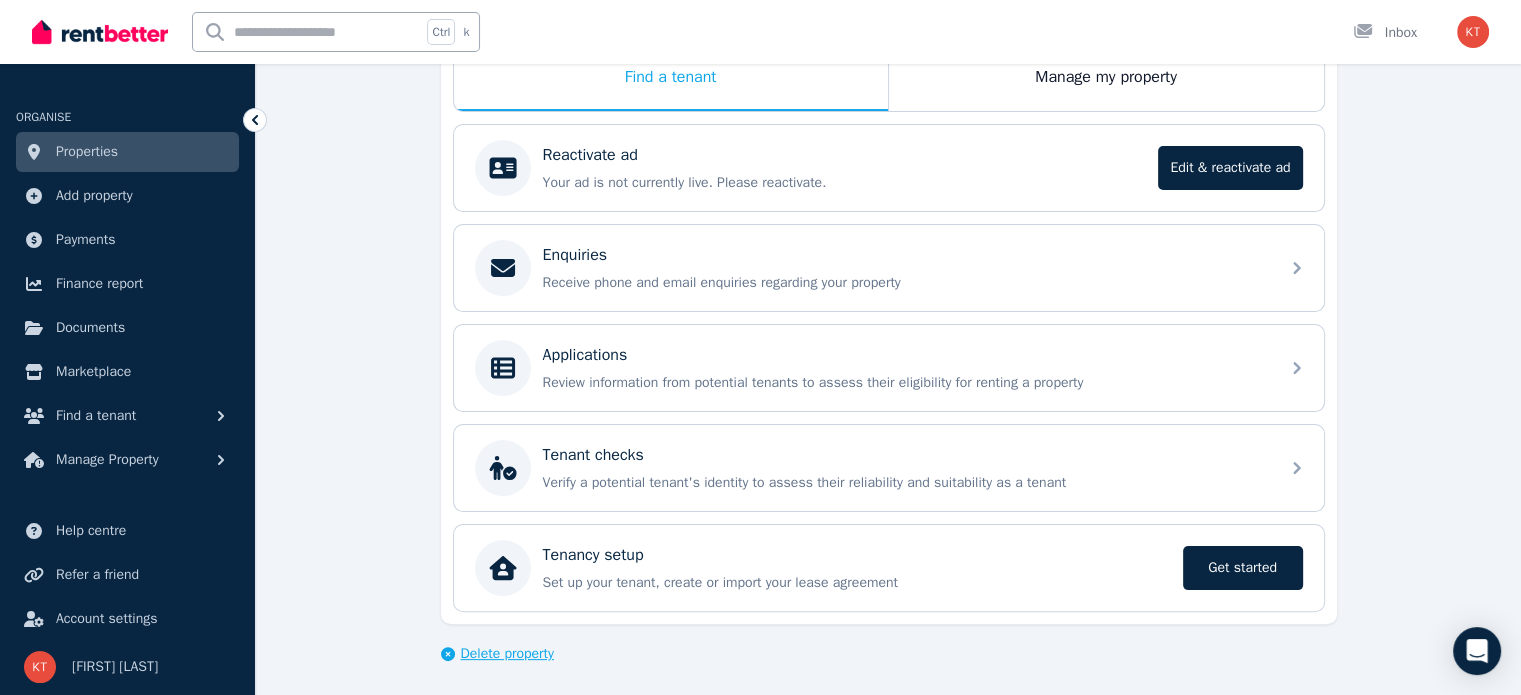 click on "Delete property" at bounding box center (507, 654) 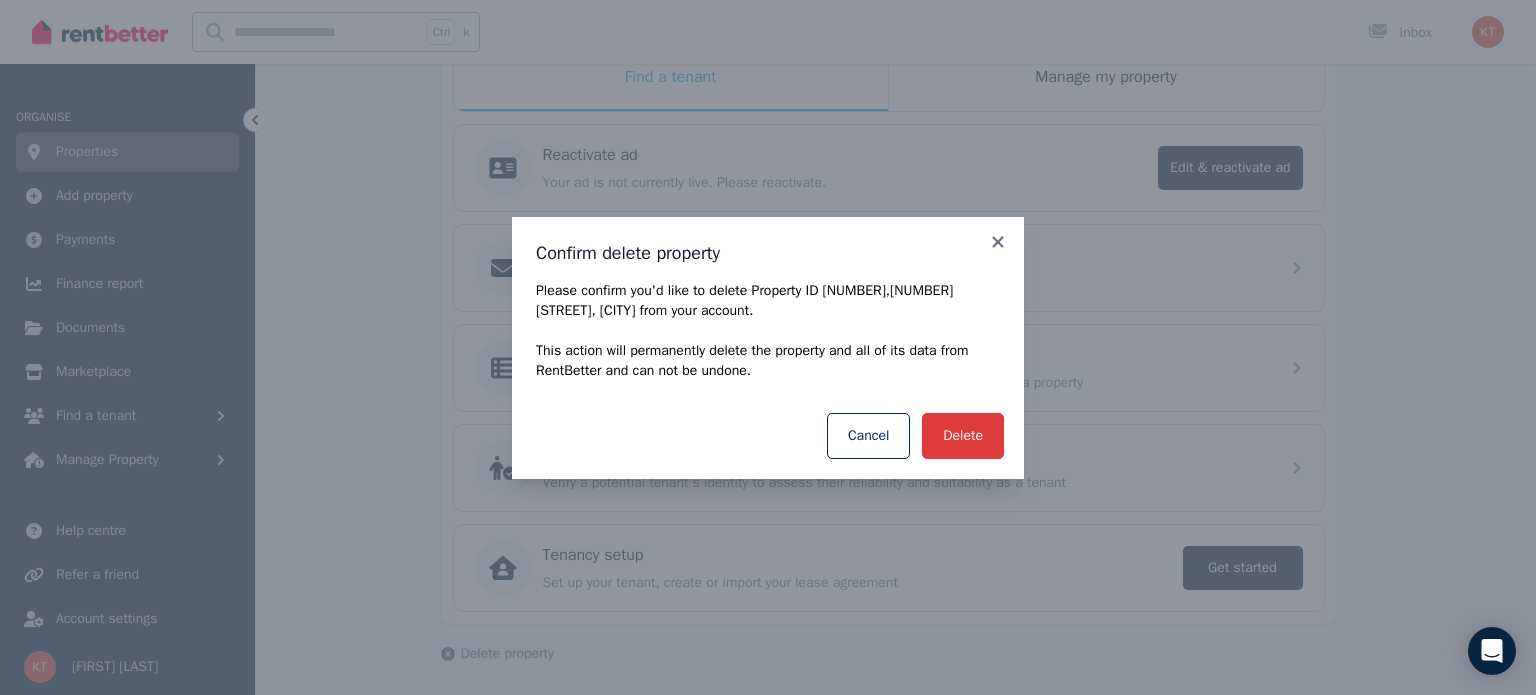 click on "Delete" at bounding box center (963, 436) 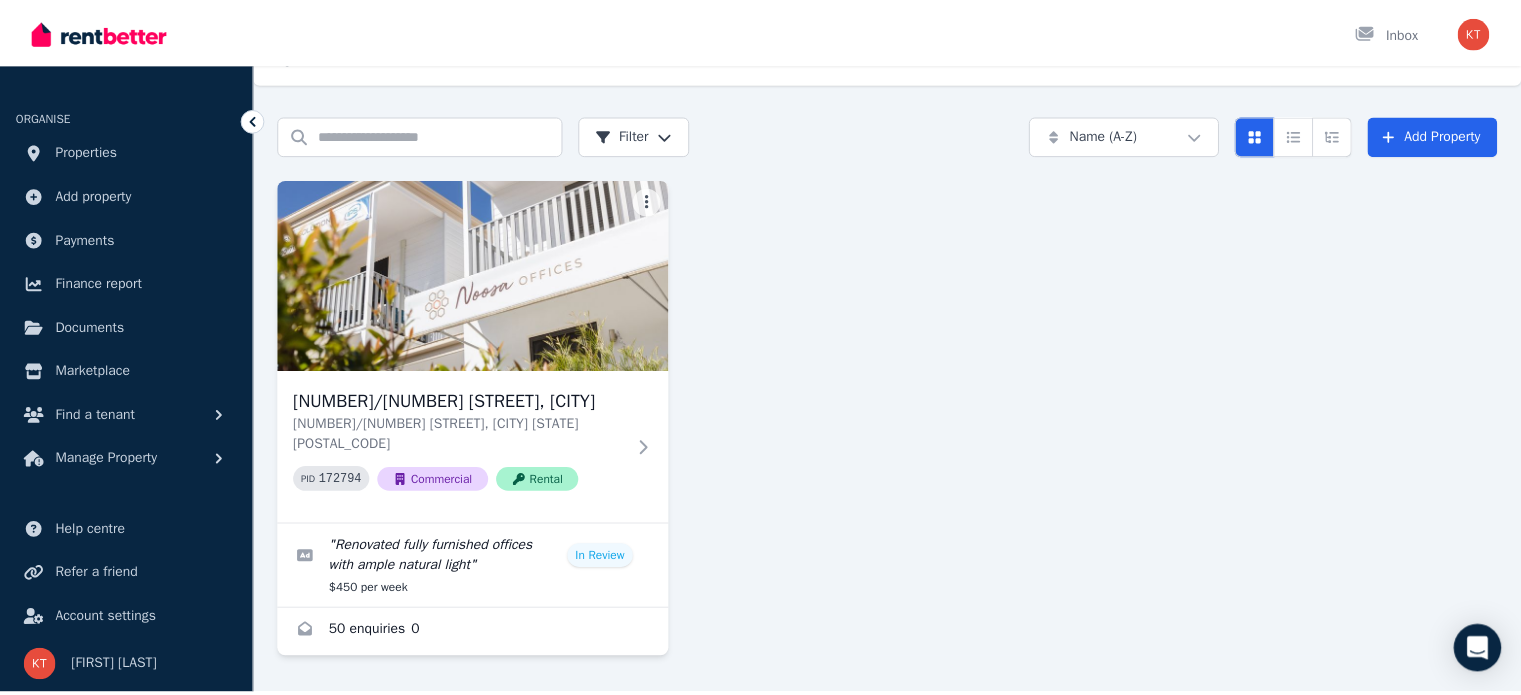 scroll, scrollTop: 0, scrollLeft: 0, axis: both 